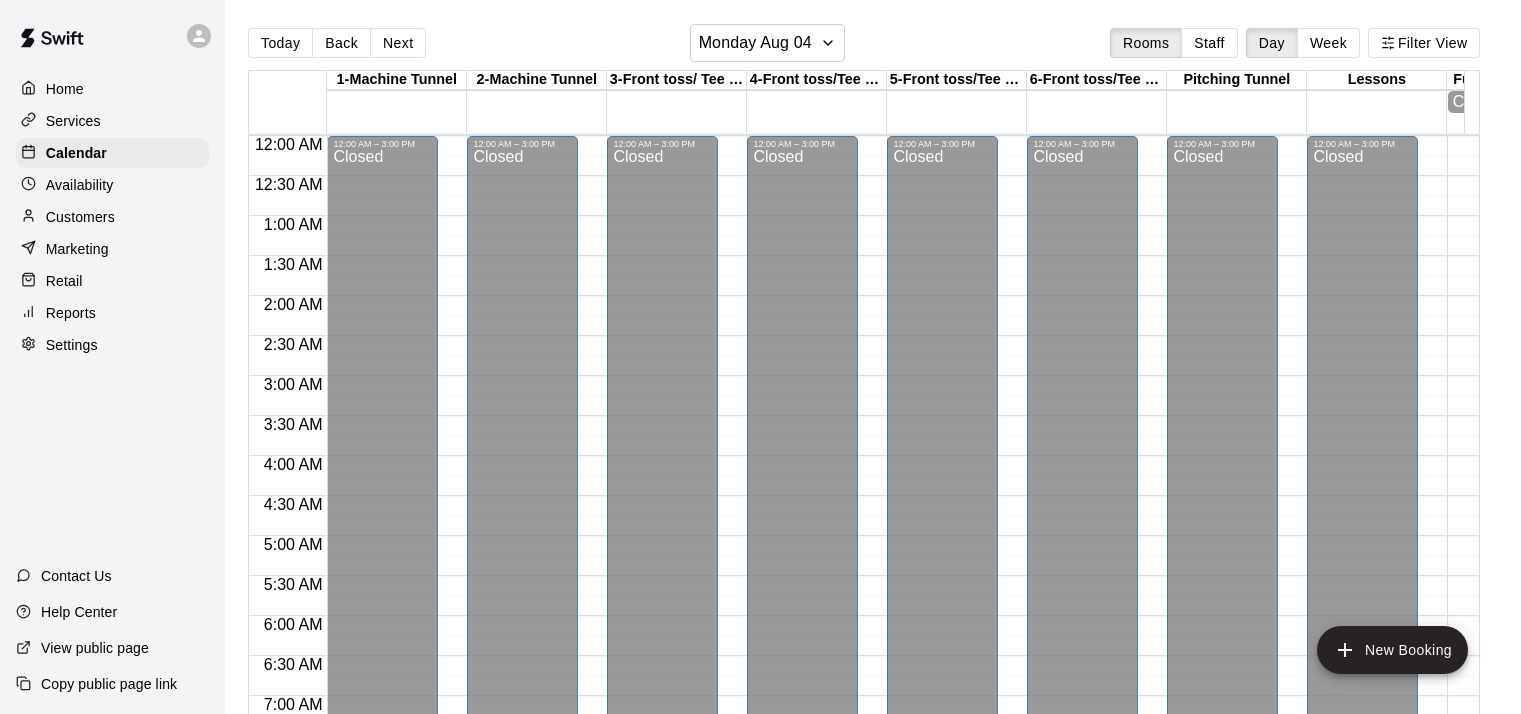 scroll, scrollTop: 32, scrollLeft: 0, axis: vertical 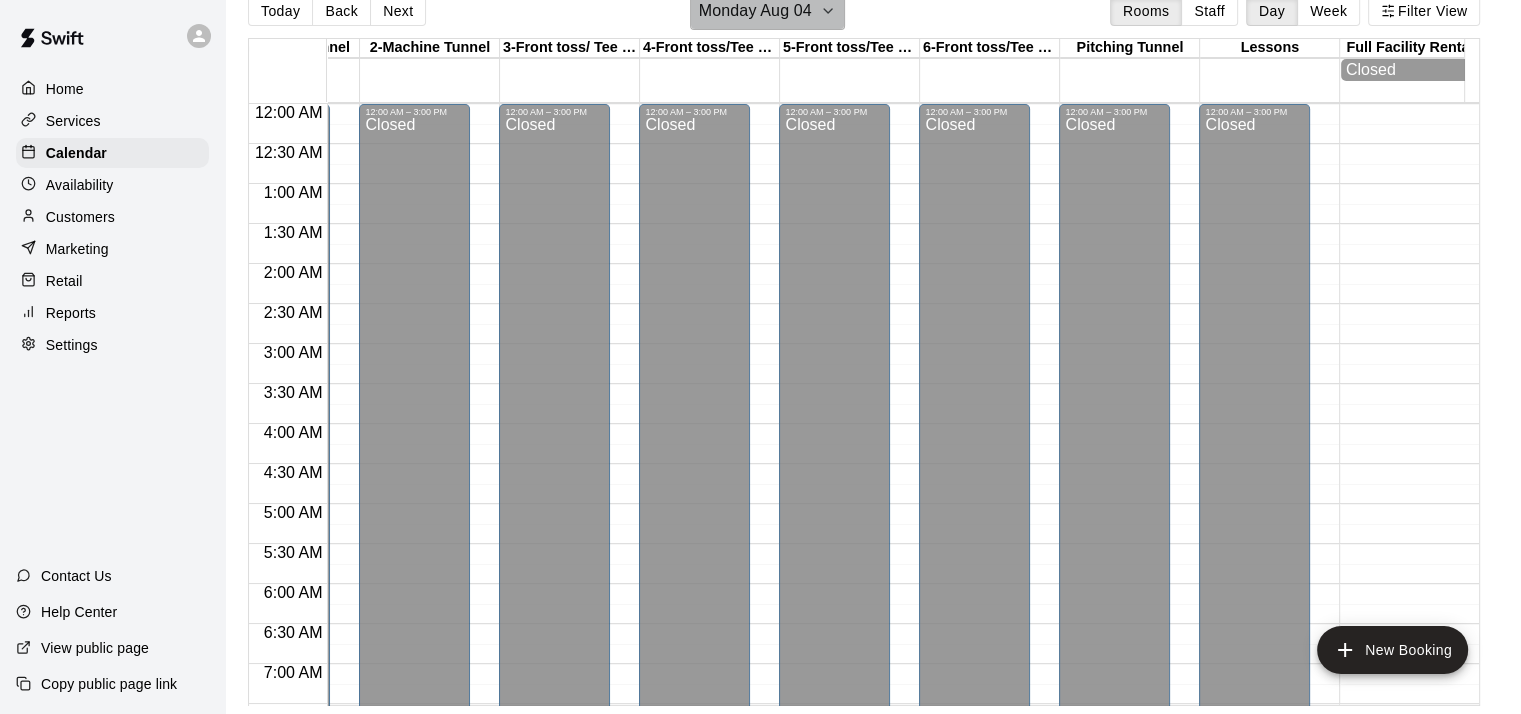 click 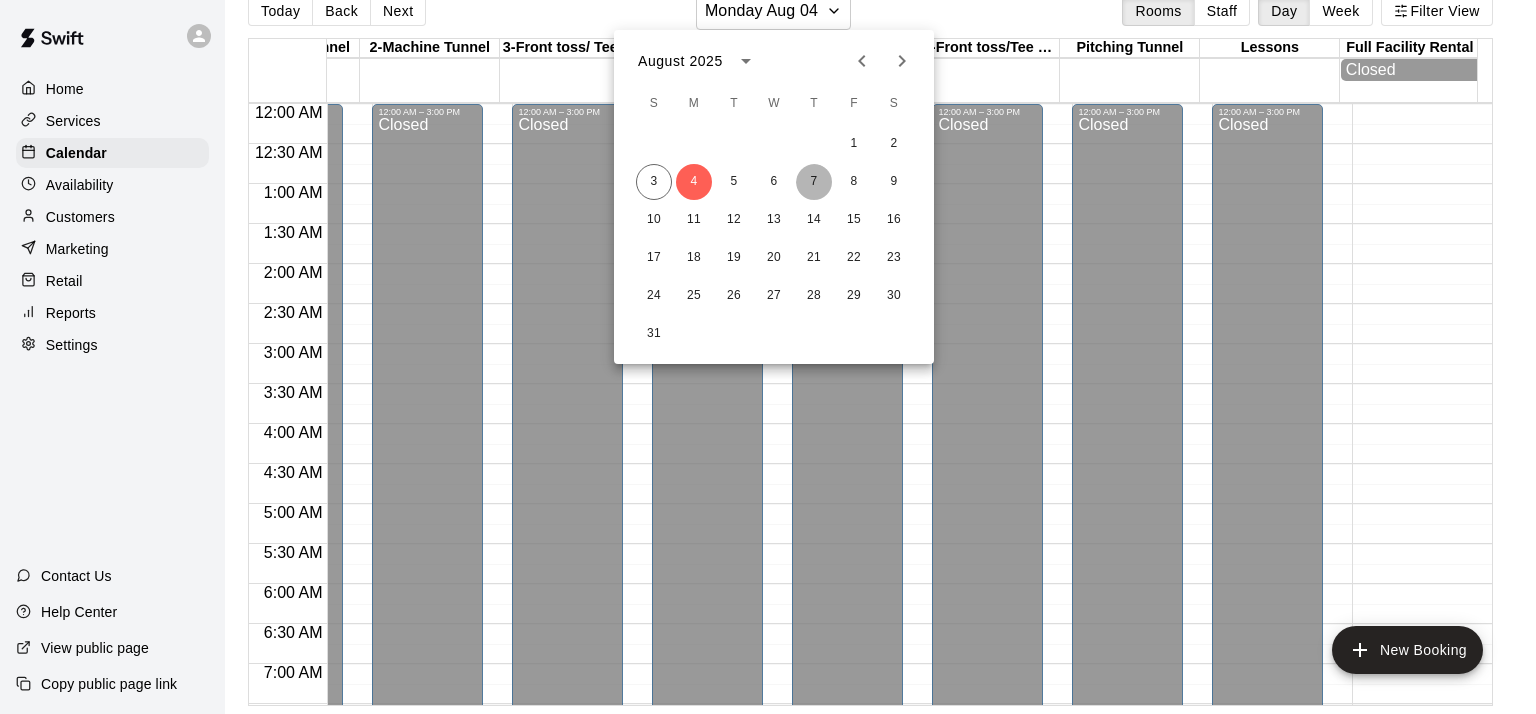click on "7" at bounding box center [814, 182] 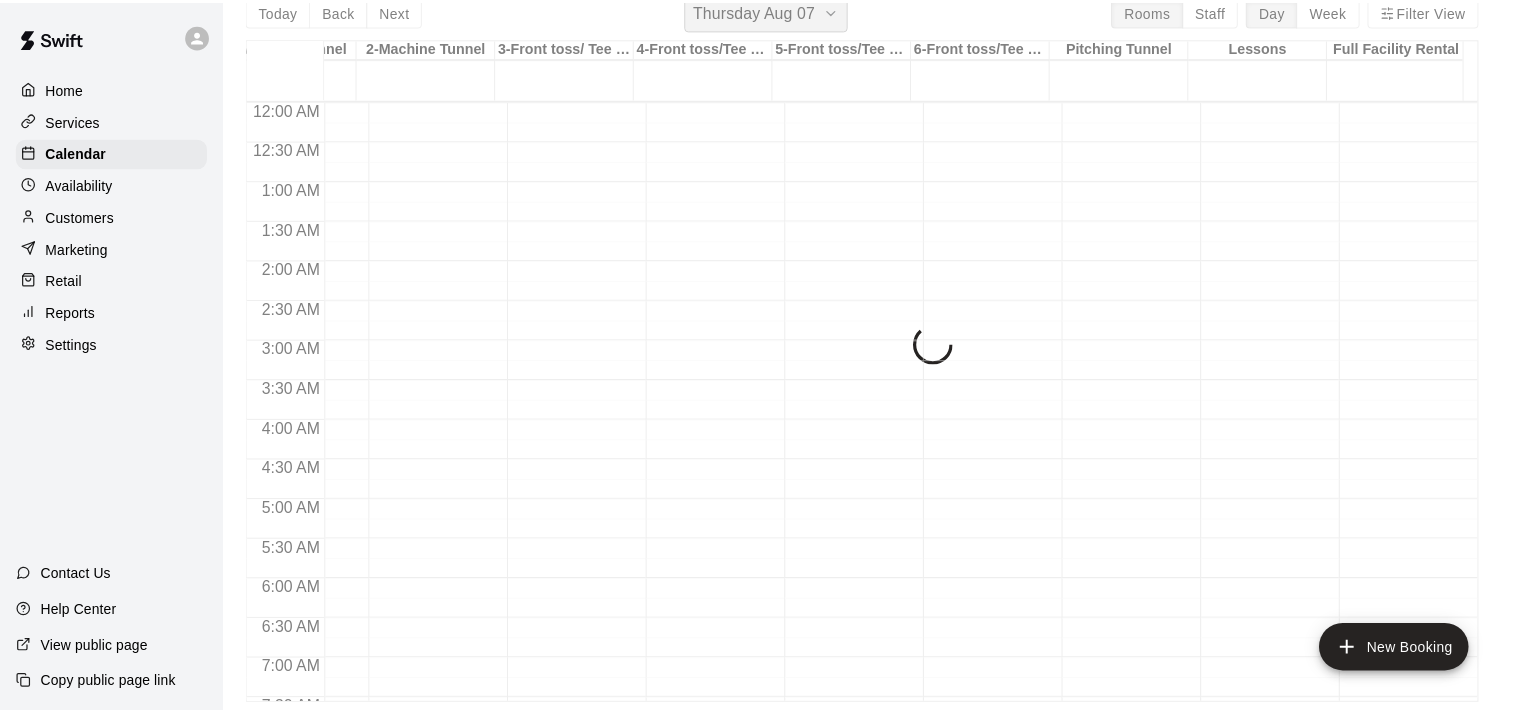 scroll, scrollTop: 24, scrollLeft: 0, axis: vertical 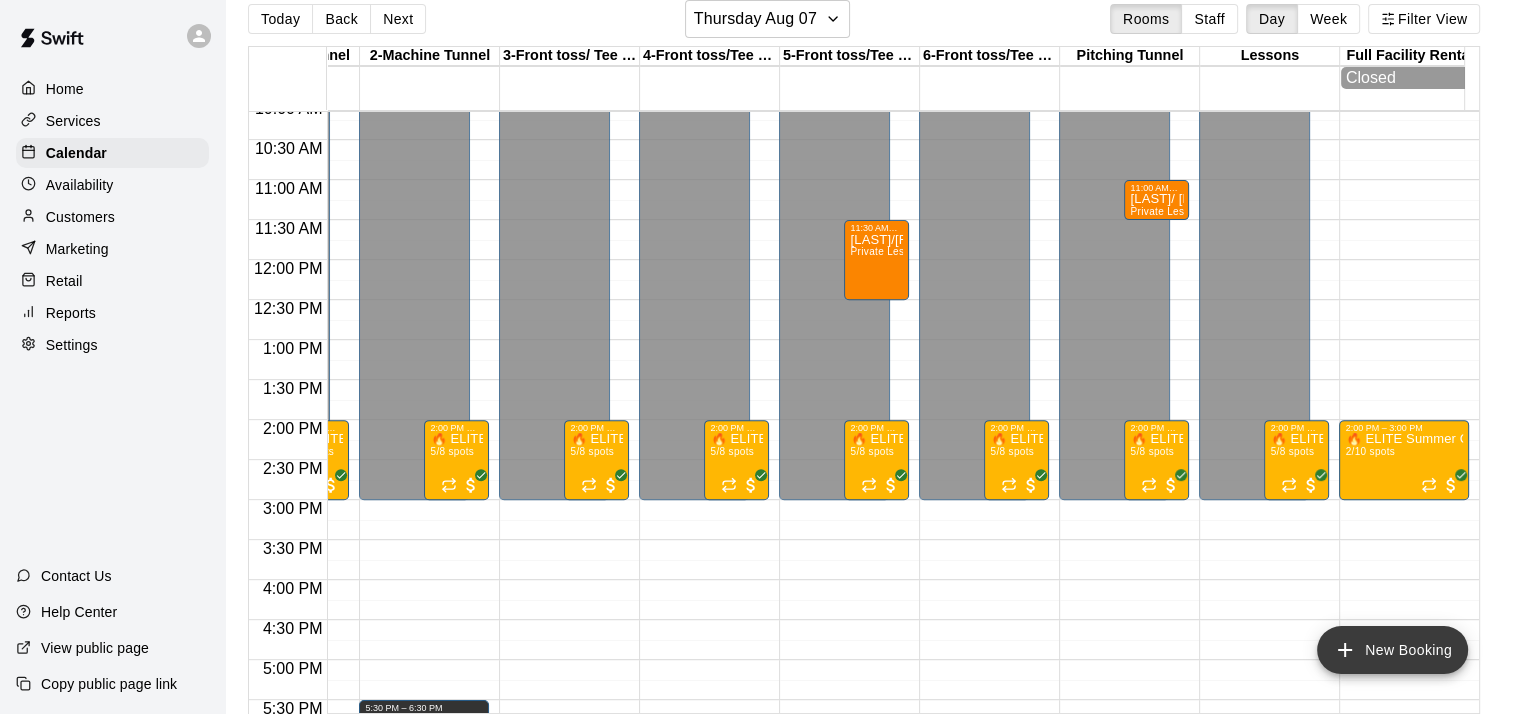 click on "New Booking" at bounding box center (1392, 650) 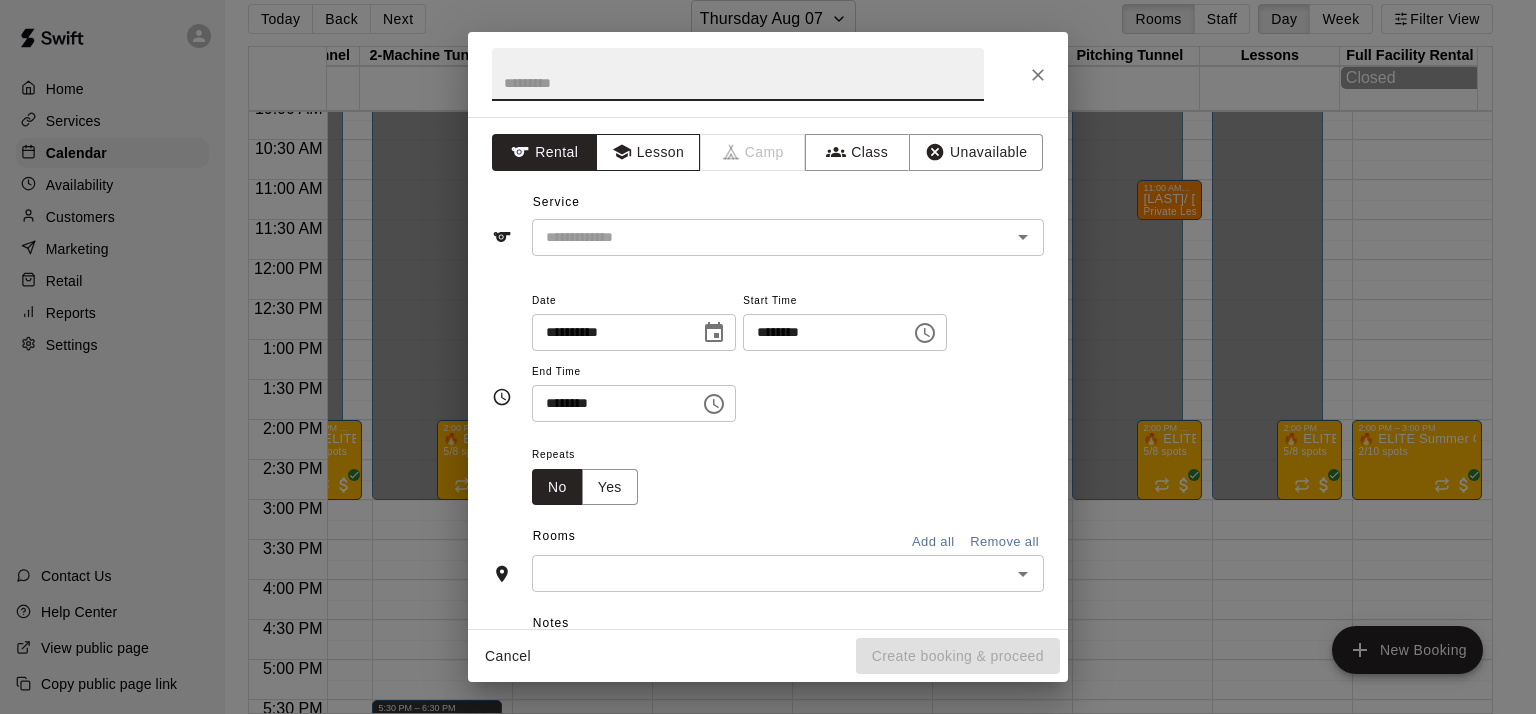 click on "Lesson" at bounding box center (648, 152) 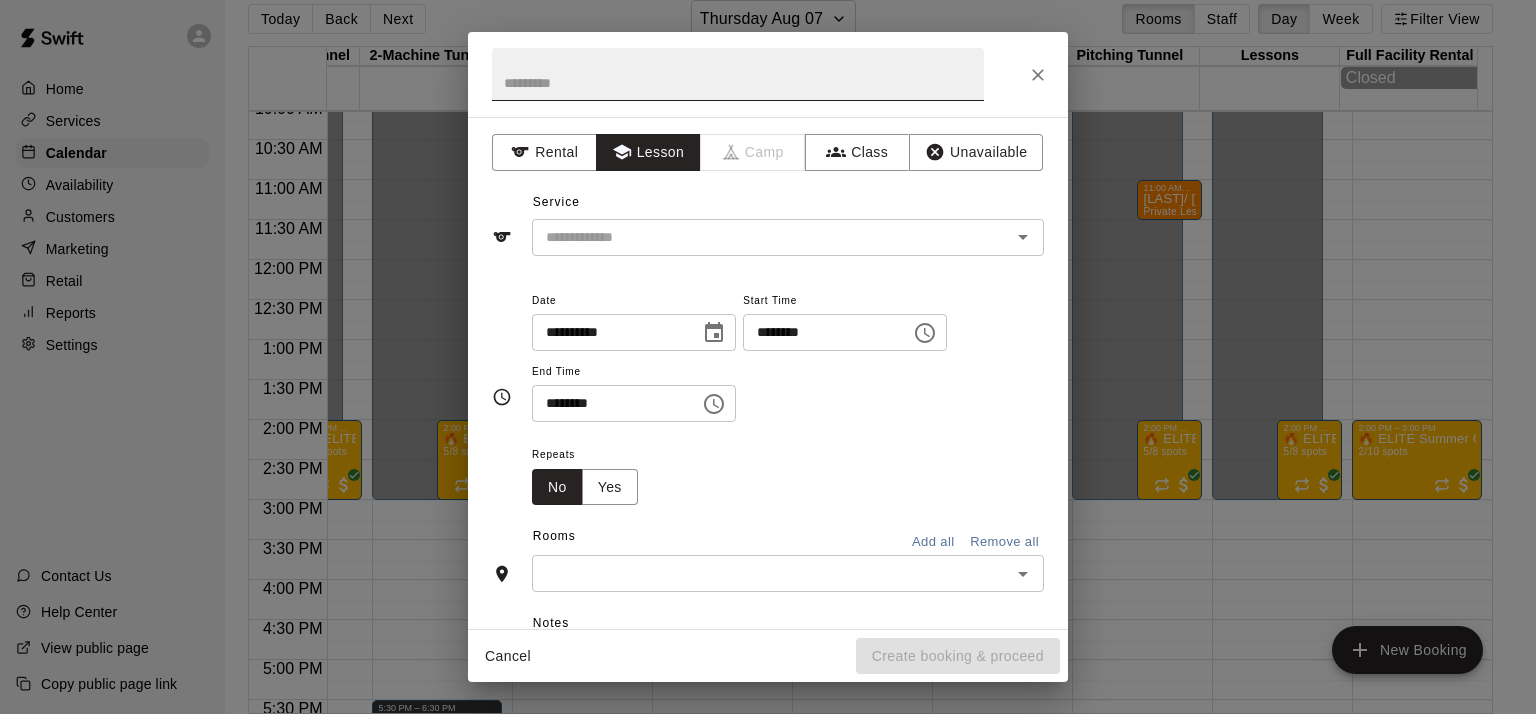 click at bounding box center [738, 74] 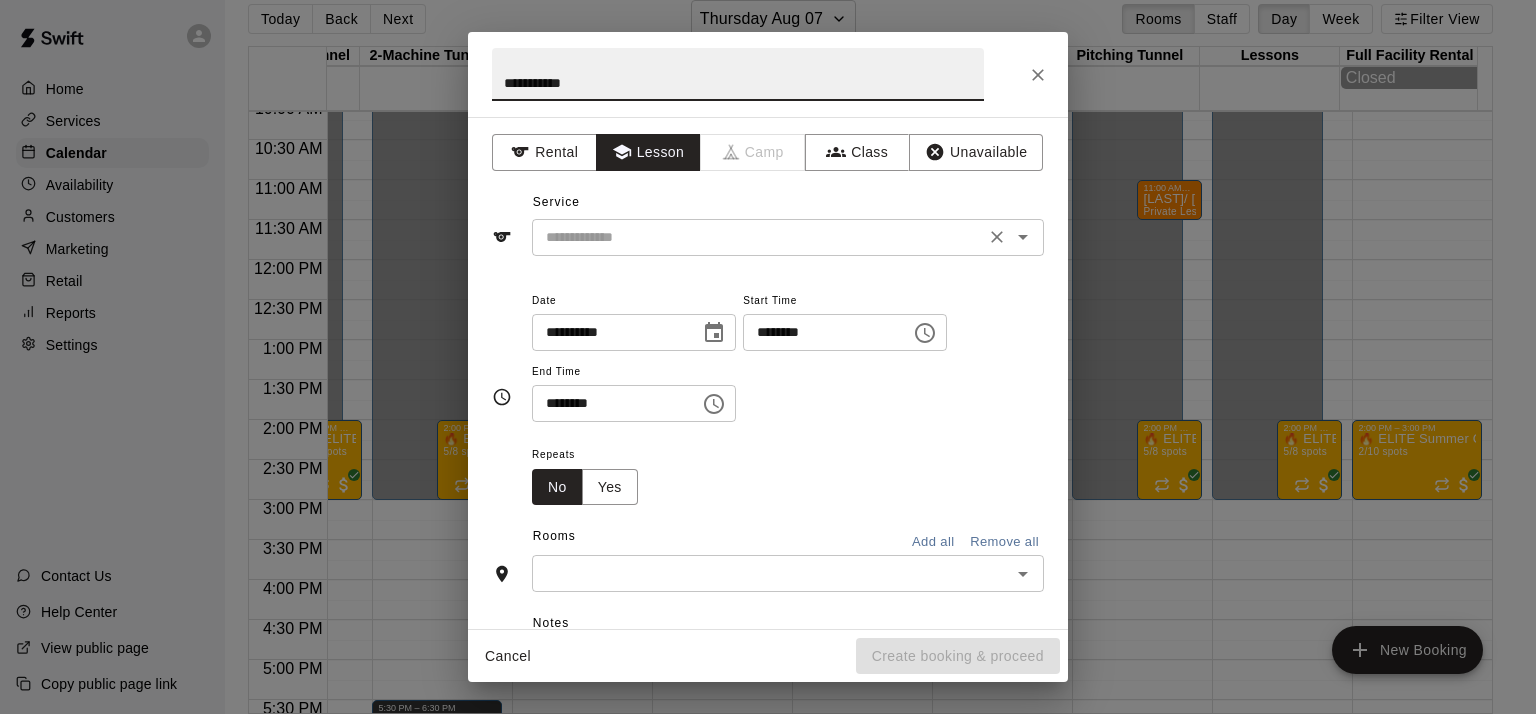 type on "**********" 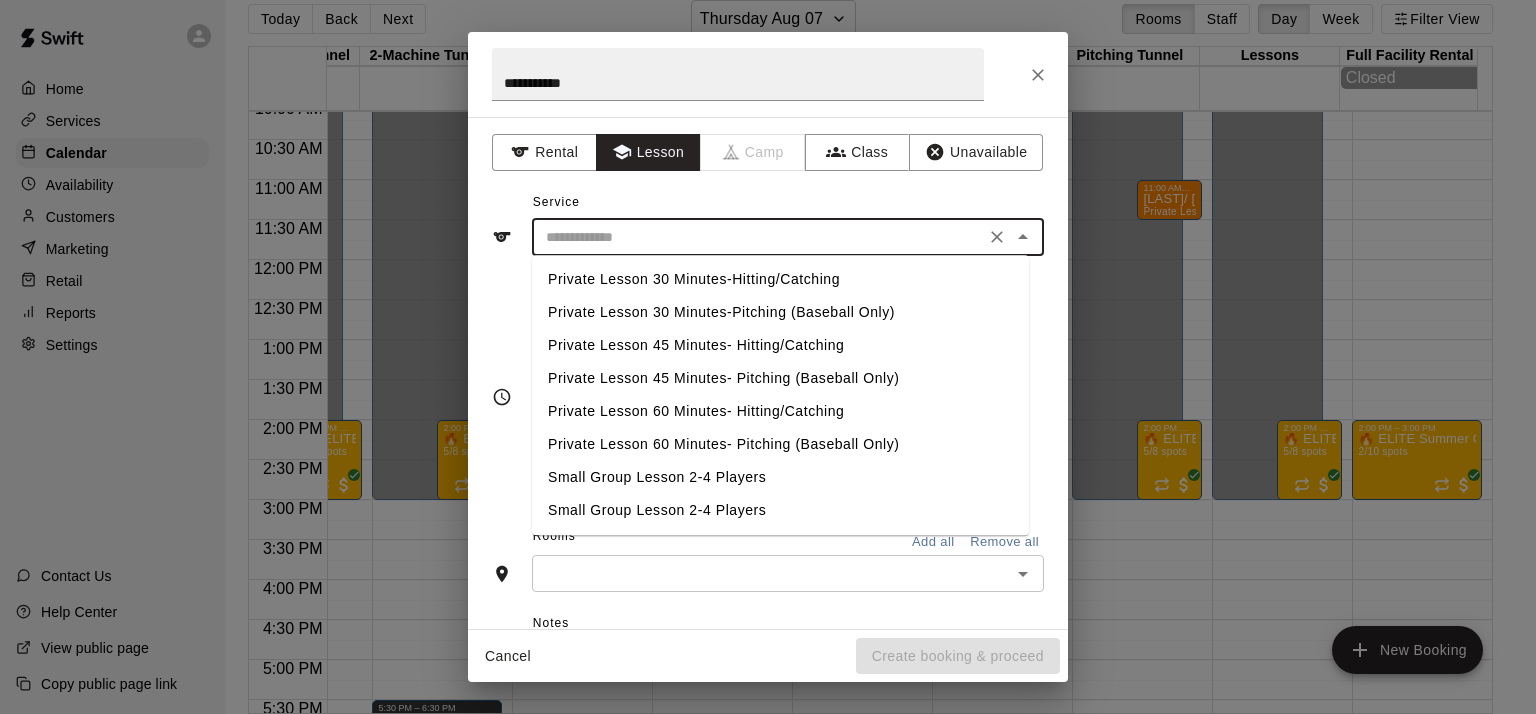 click on "Private Lesson 45 Minutes- Pitching (Baseball Only)" at bounding box center (780, 378) 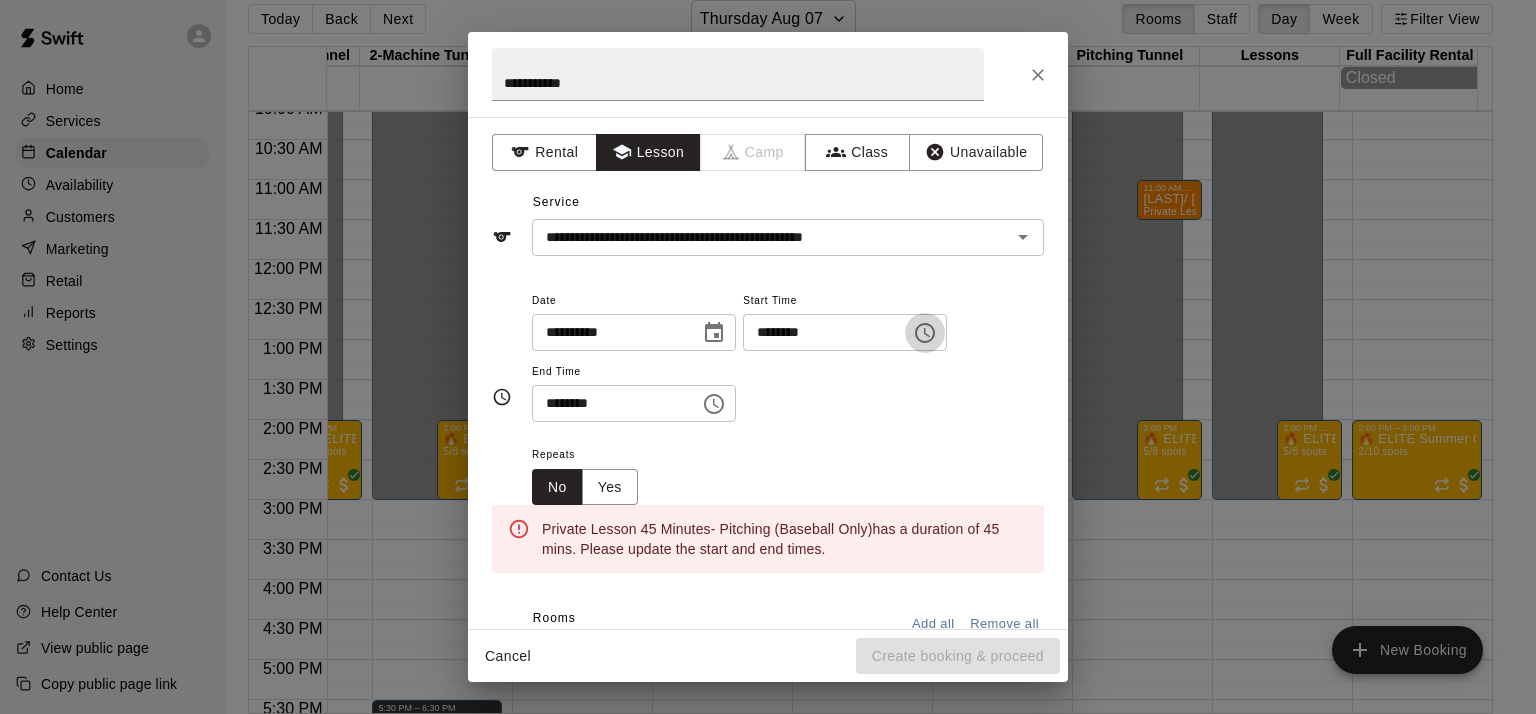 click 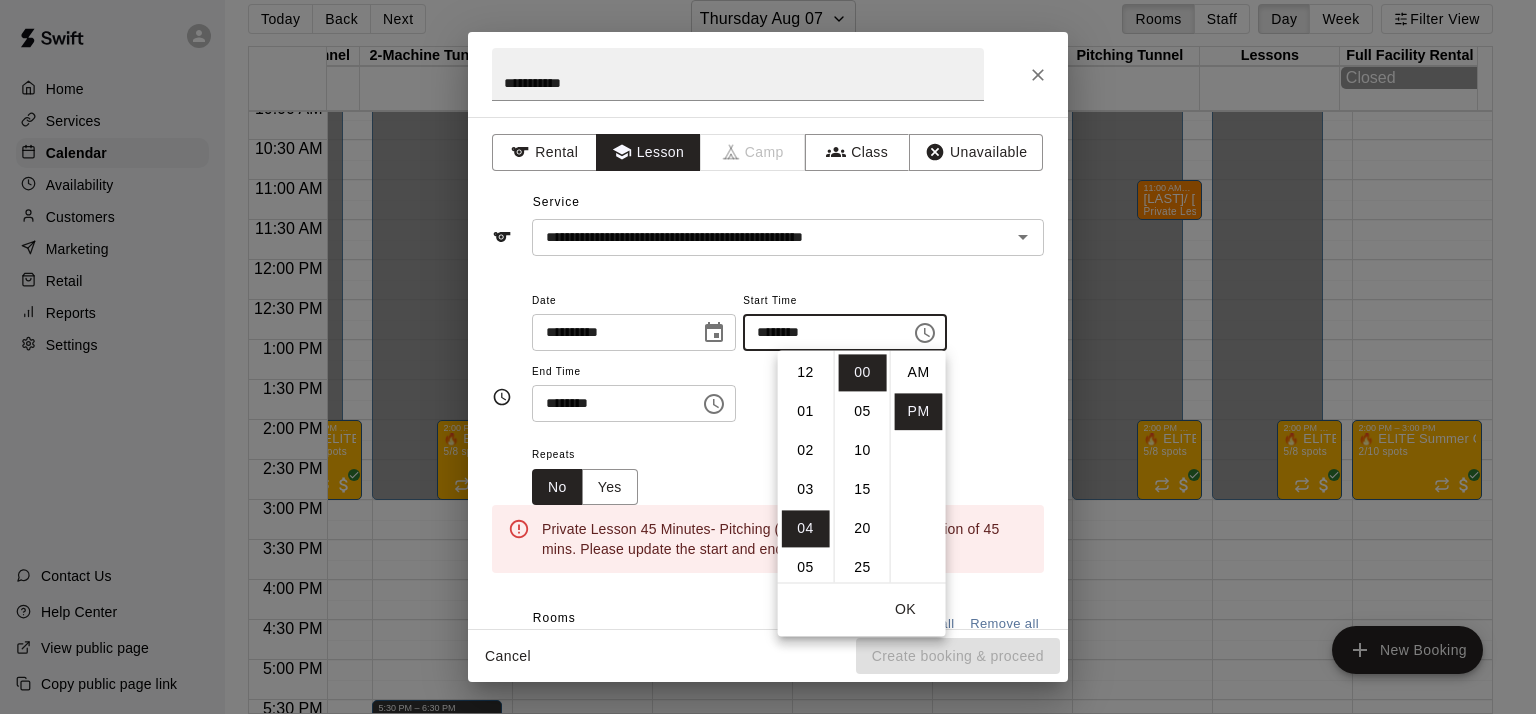 scroll, scrollTop: 156, scrollLeft: 0, axis: vertical 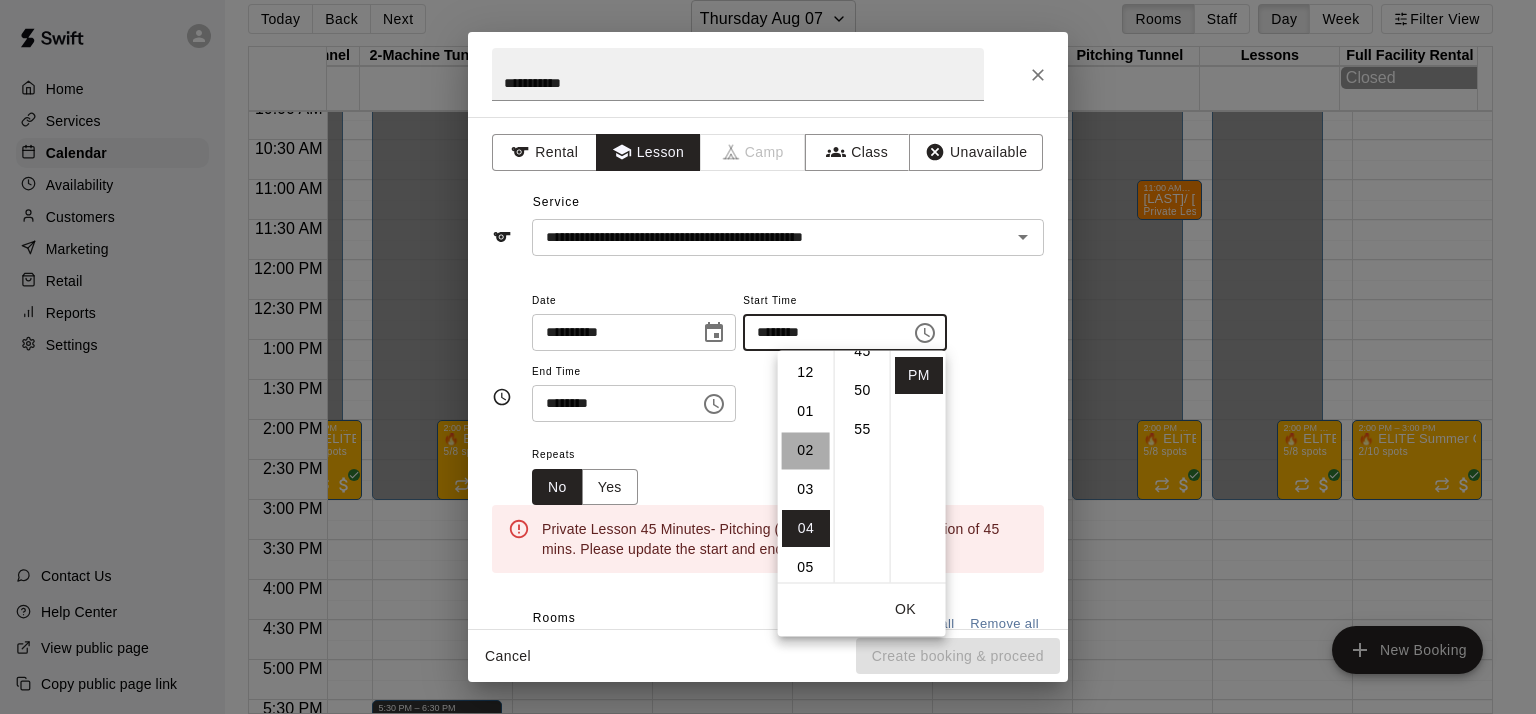 click on "02" at bounding box center [806, 450] 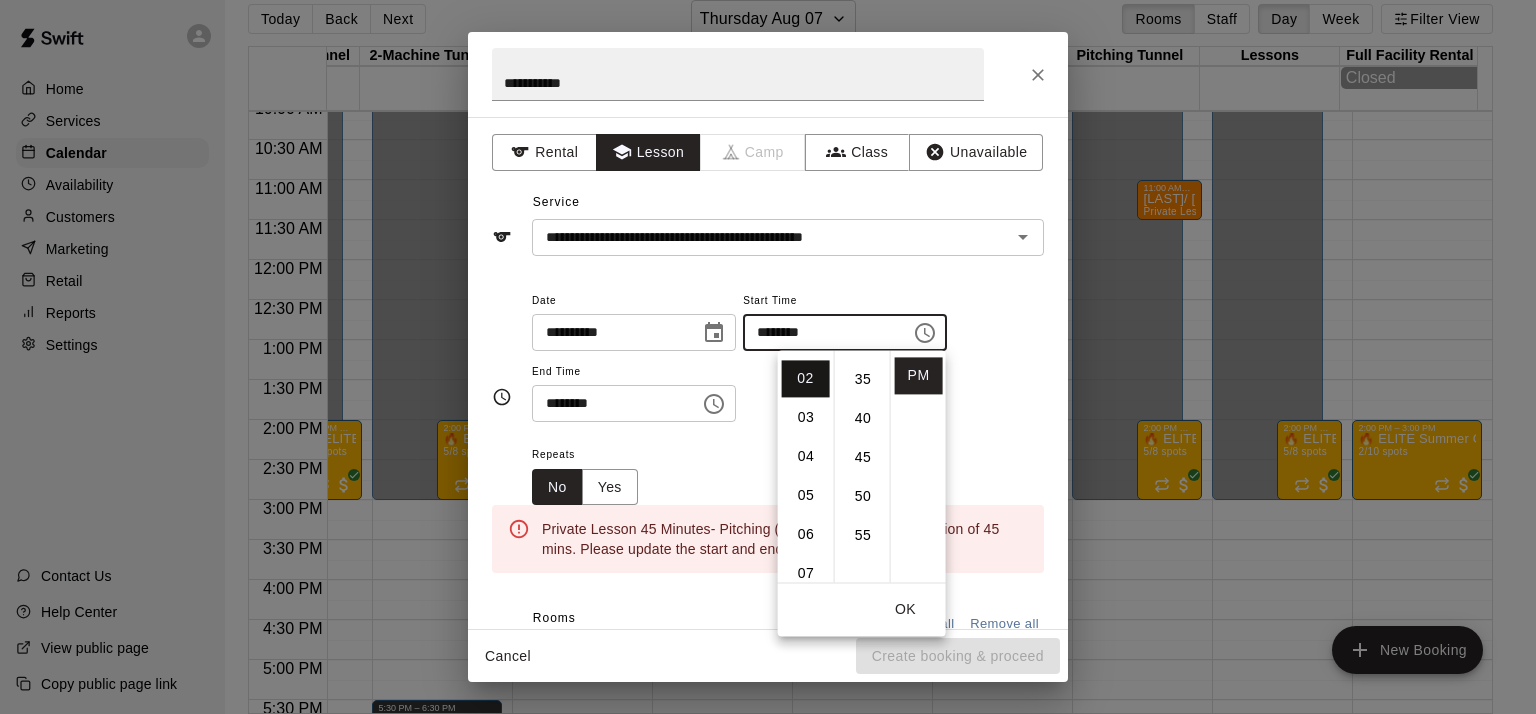 scroll, scrollTop: 72, scrollLeft: 0, axis: vertical 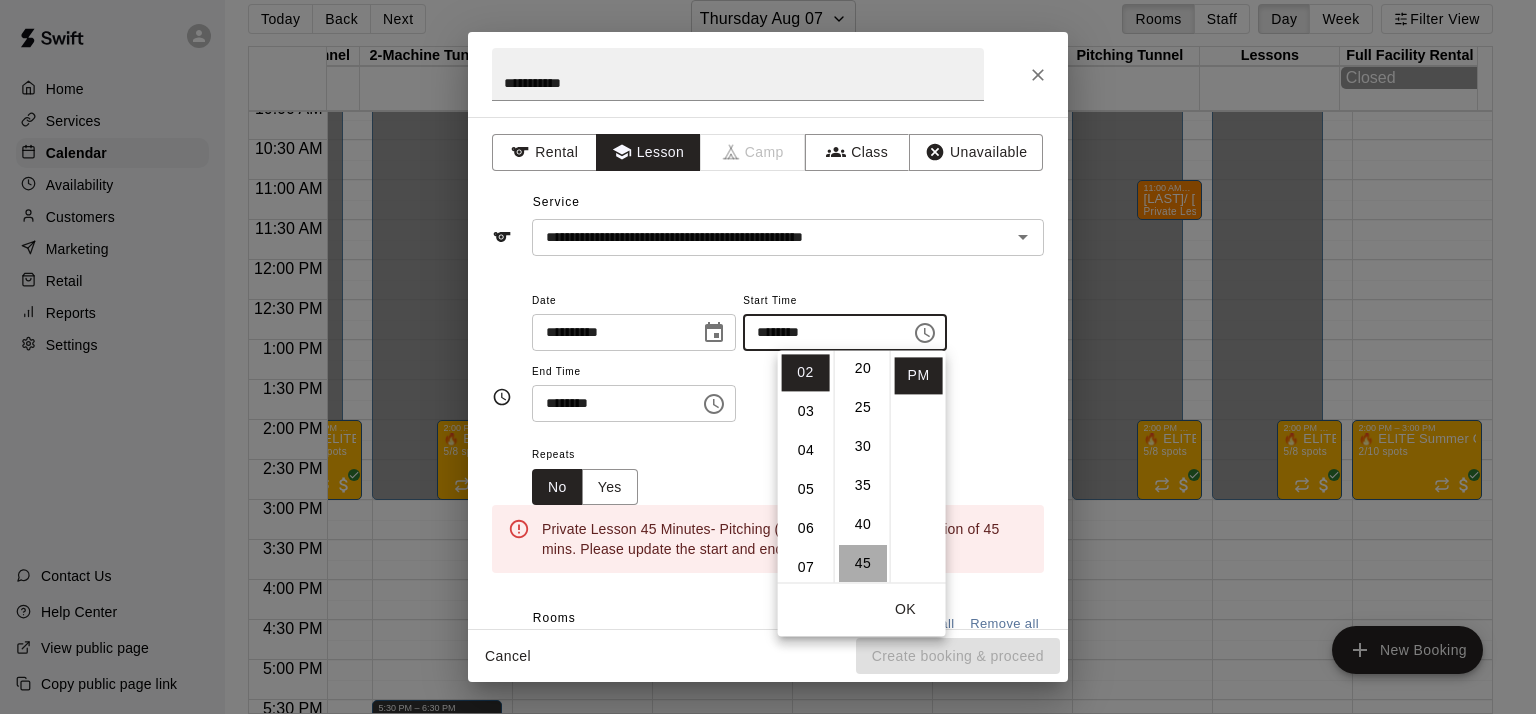 click on "45" at bounding box center [863, 563] 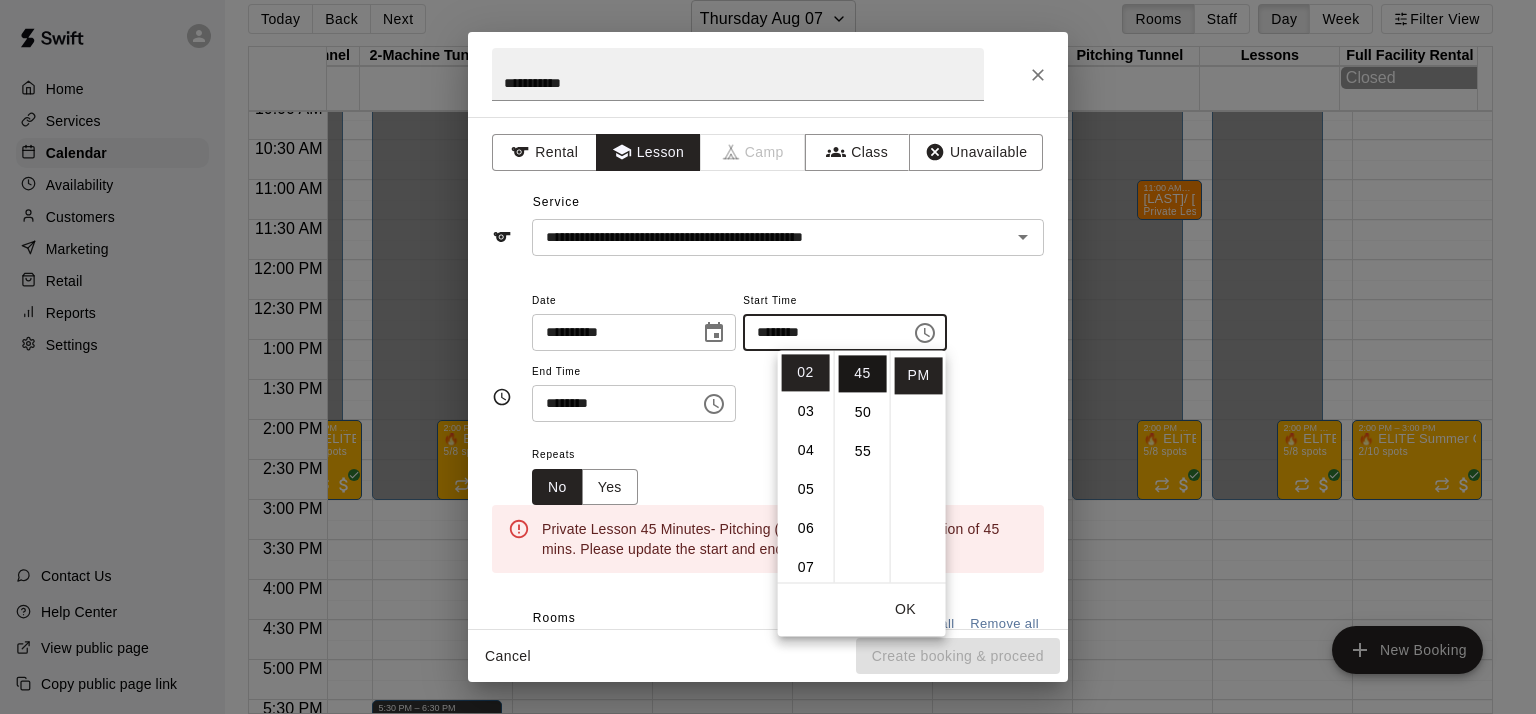 scroll, scrollTop: 351, scrollLeft: 0, axis: vertical 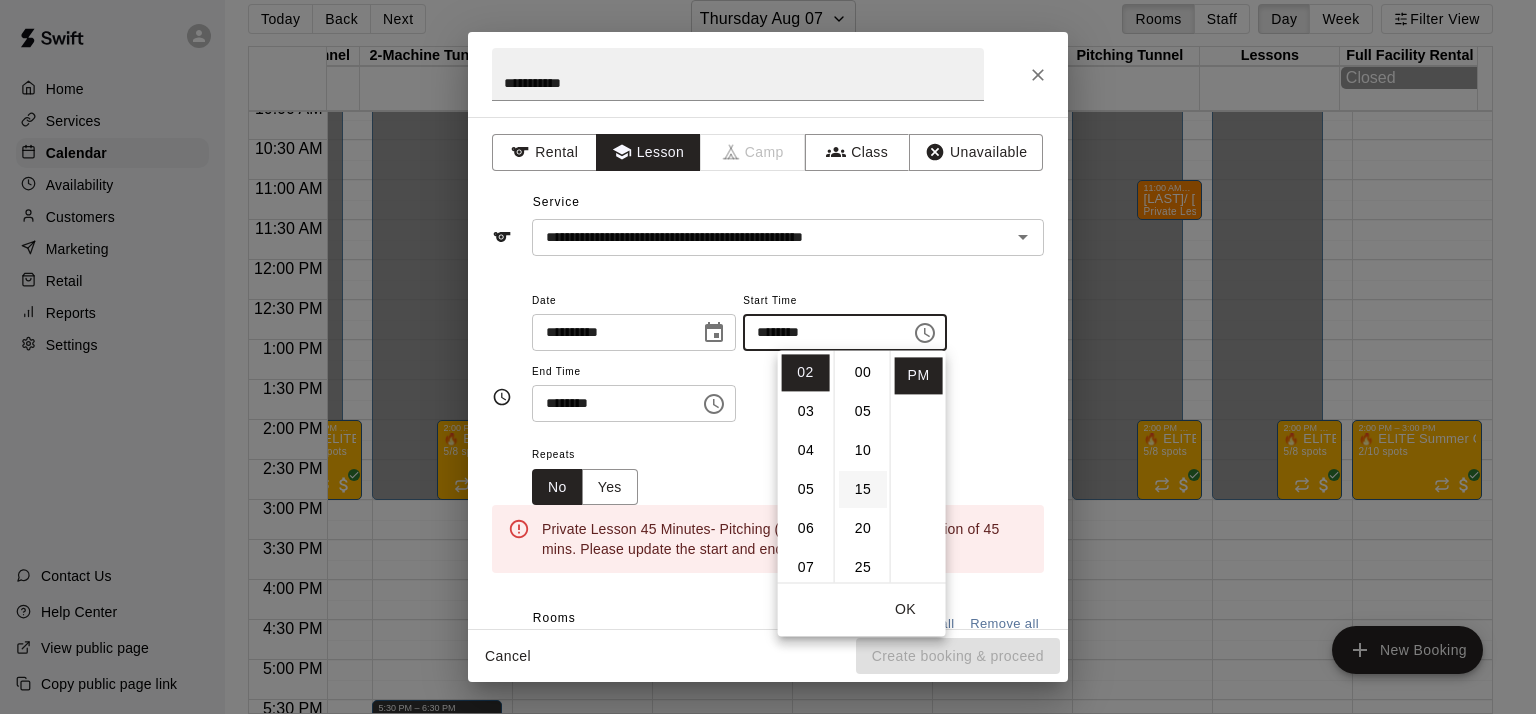 click on "15" at bounding box center [863, 489] 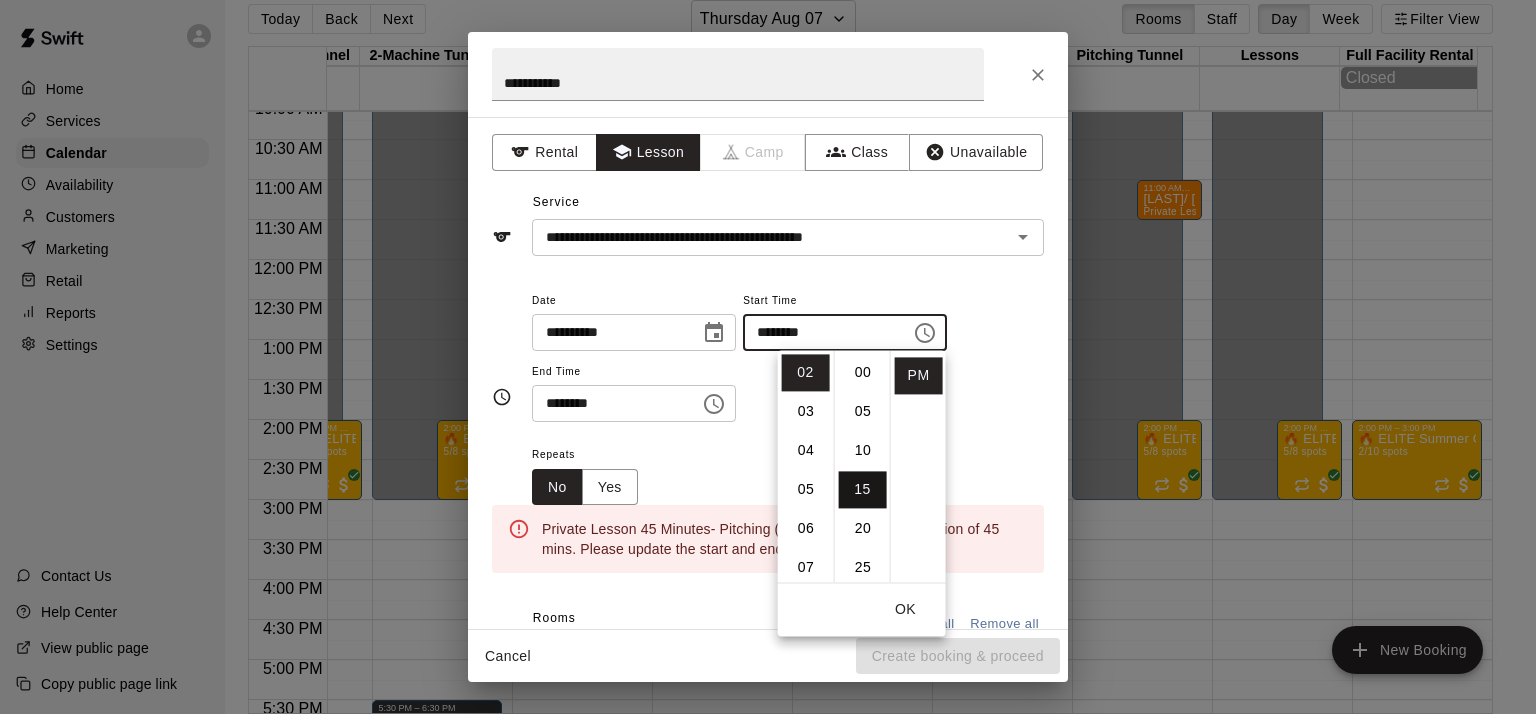 type on "********" 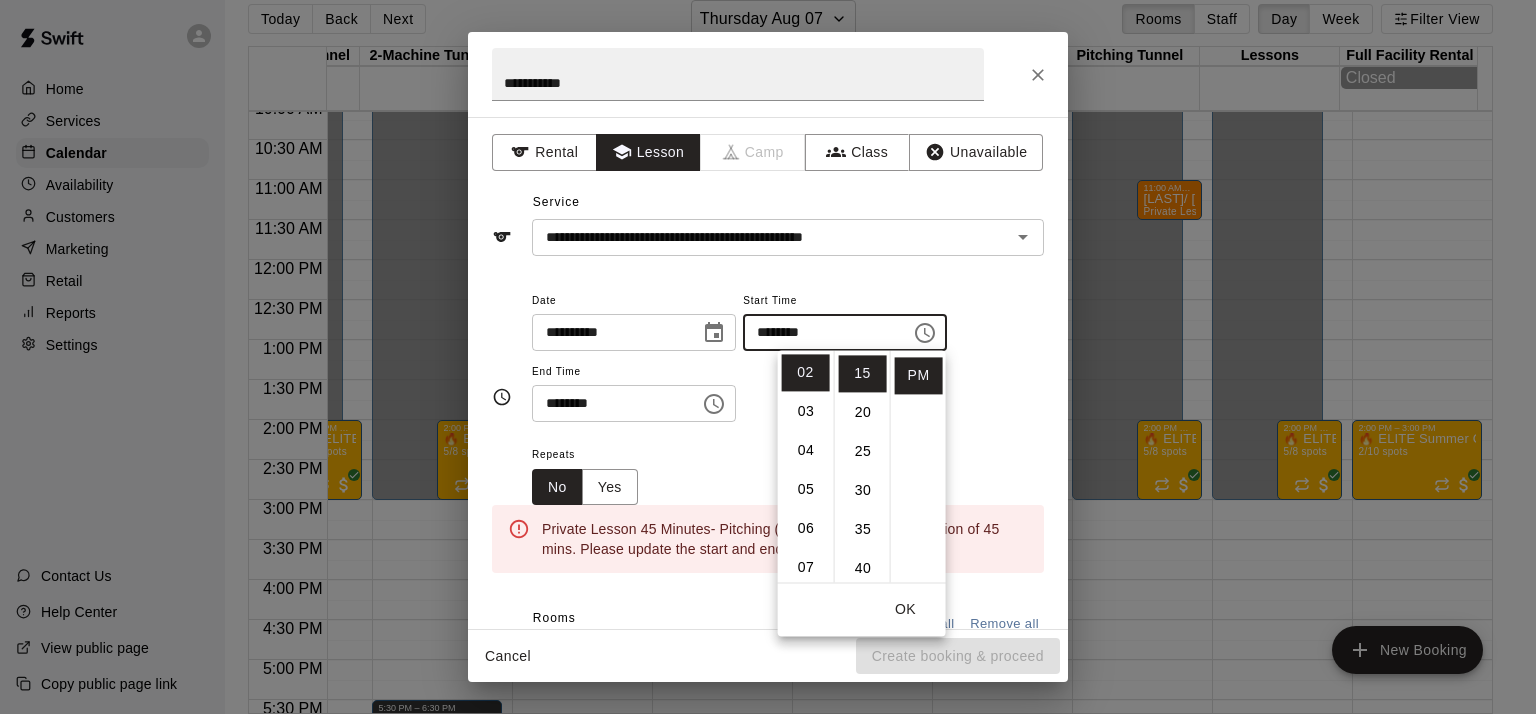 click 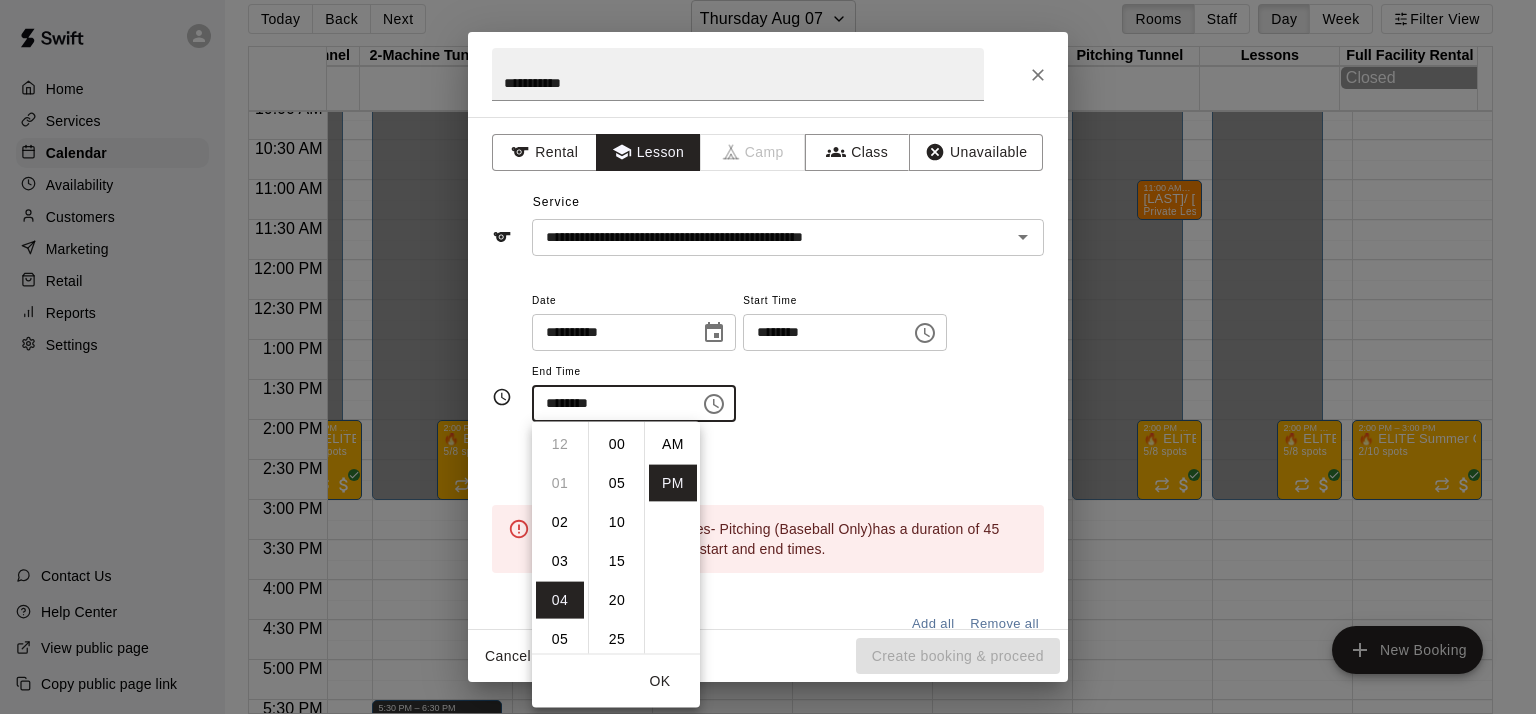 scroll, scrollTop: 156, scrollLeft: 0, axis: vertical 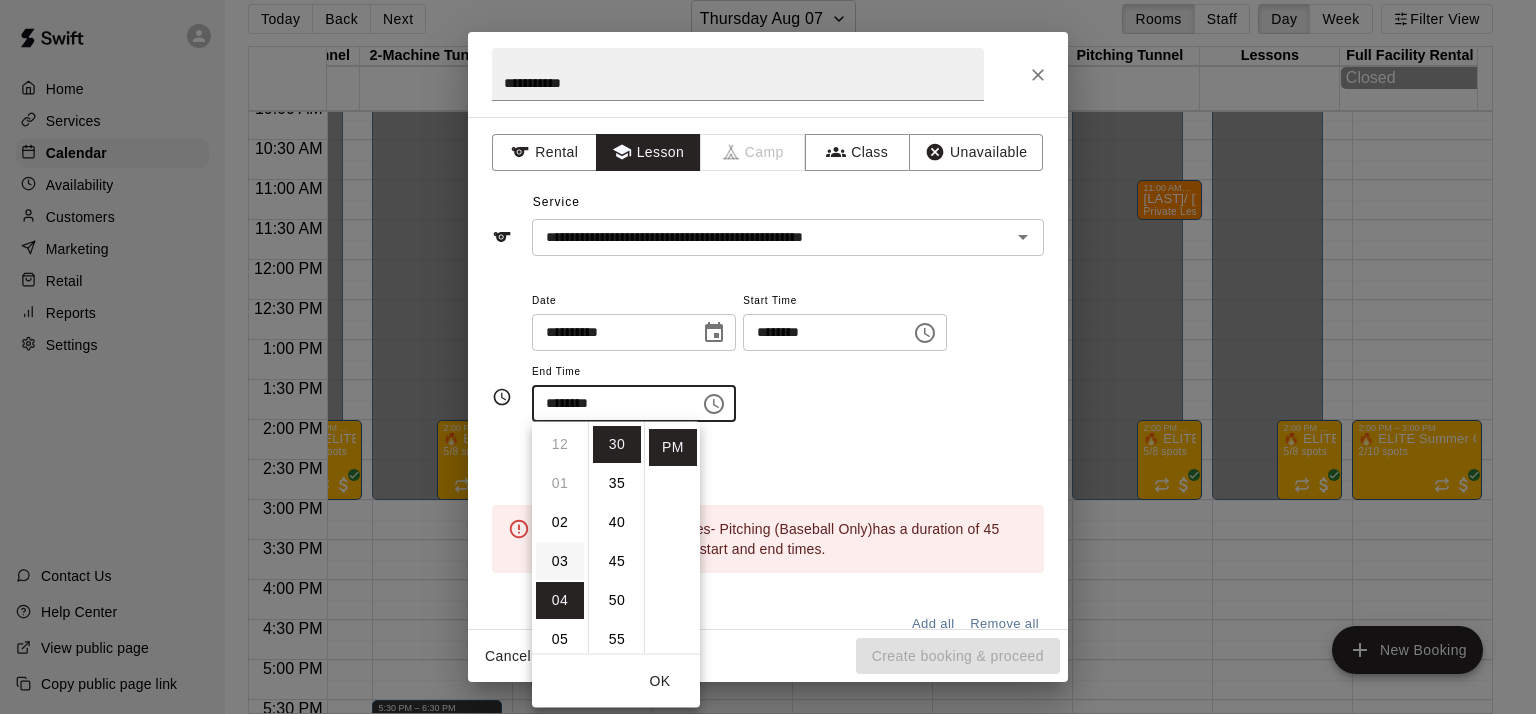 click on "03" at bounding box center (560, 561) 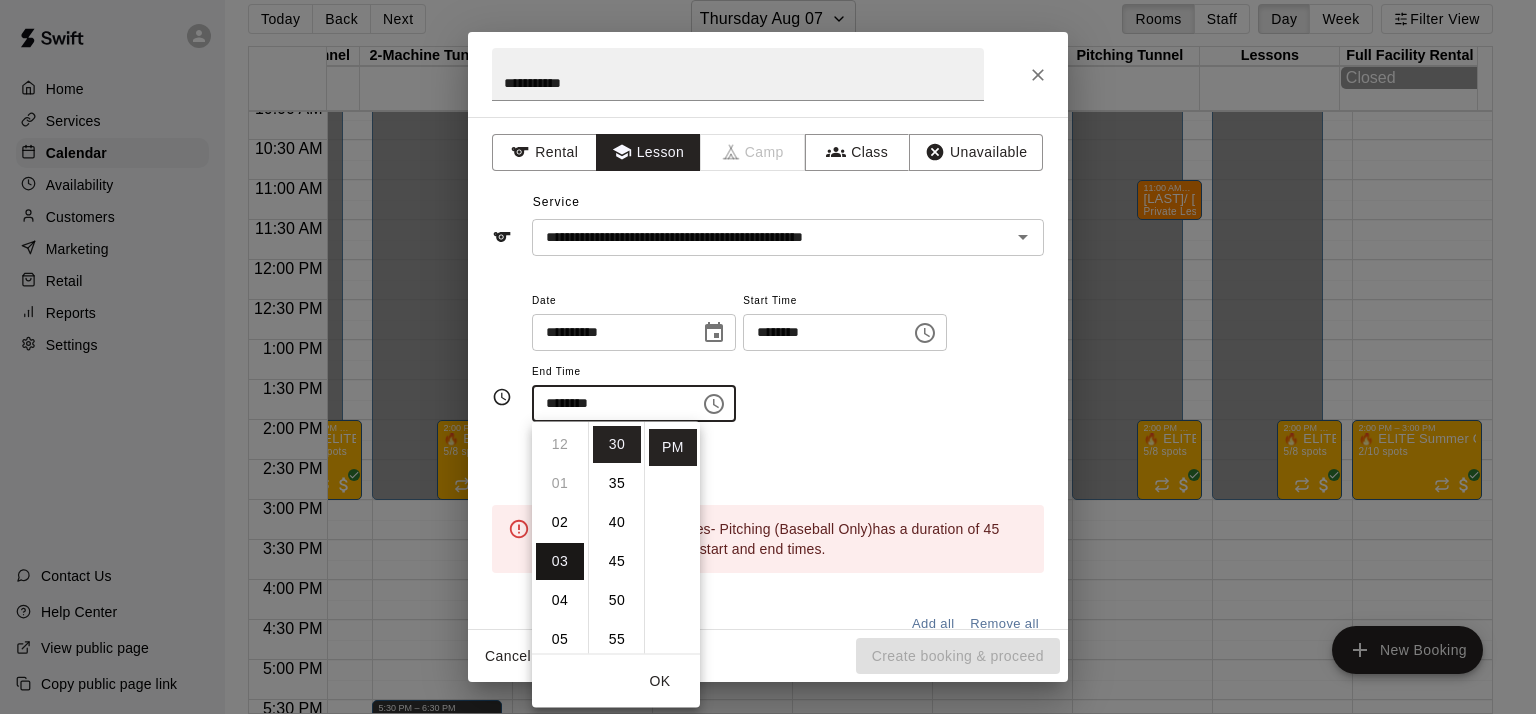 scroll, scrollTop: 116, scrollLeft: 0, axis: vertical 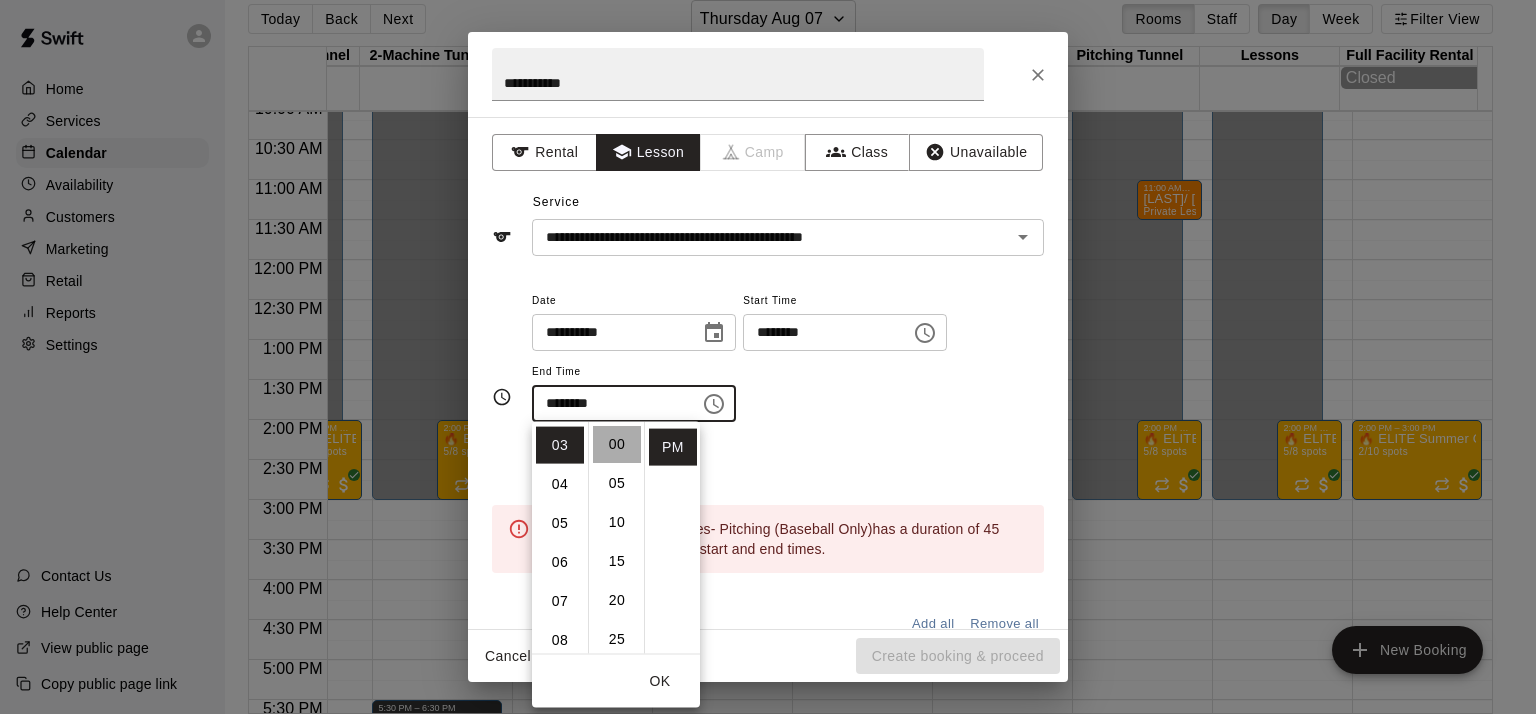 click on "00" at bounding box center (617, 444) 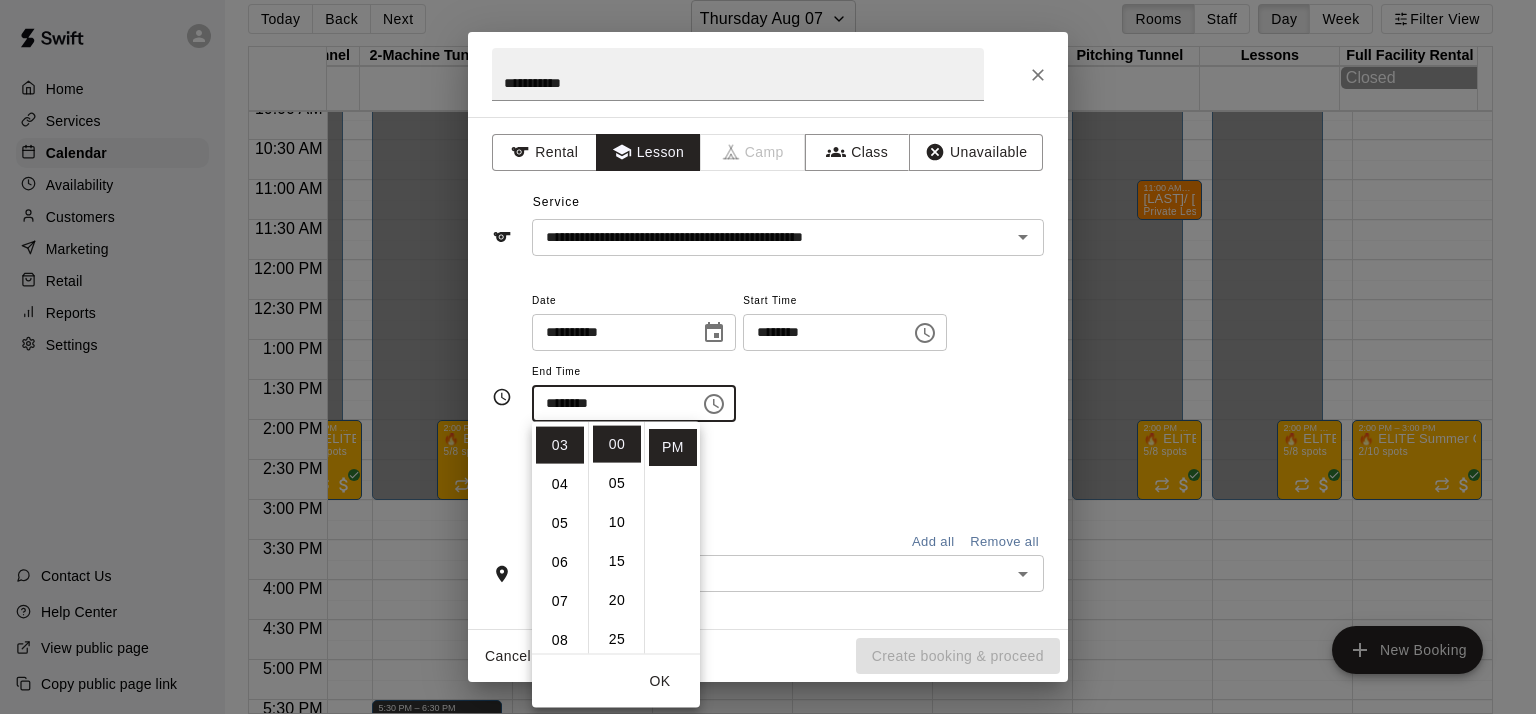 click on "**********" at bounding box center [788, 365] 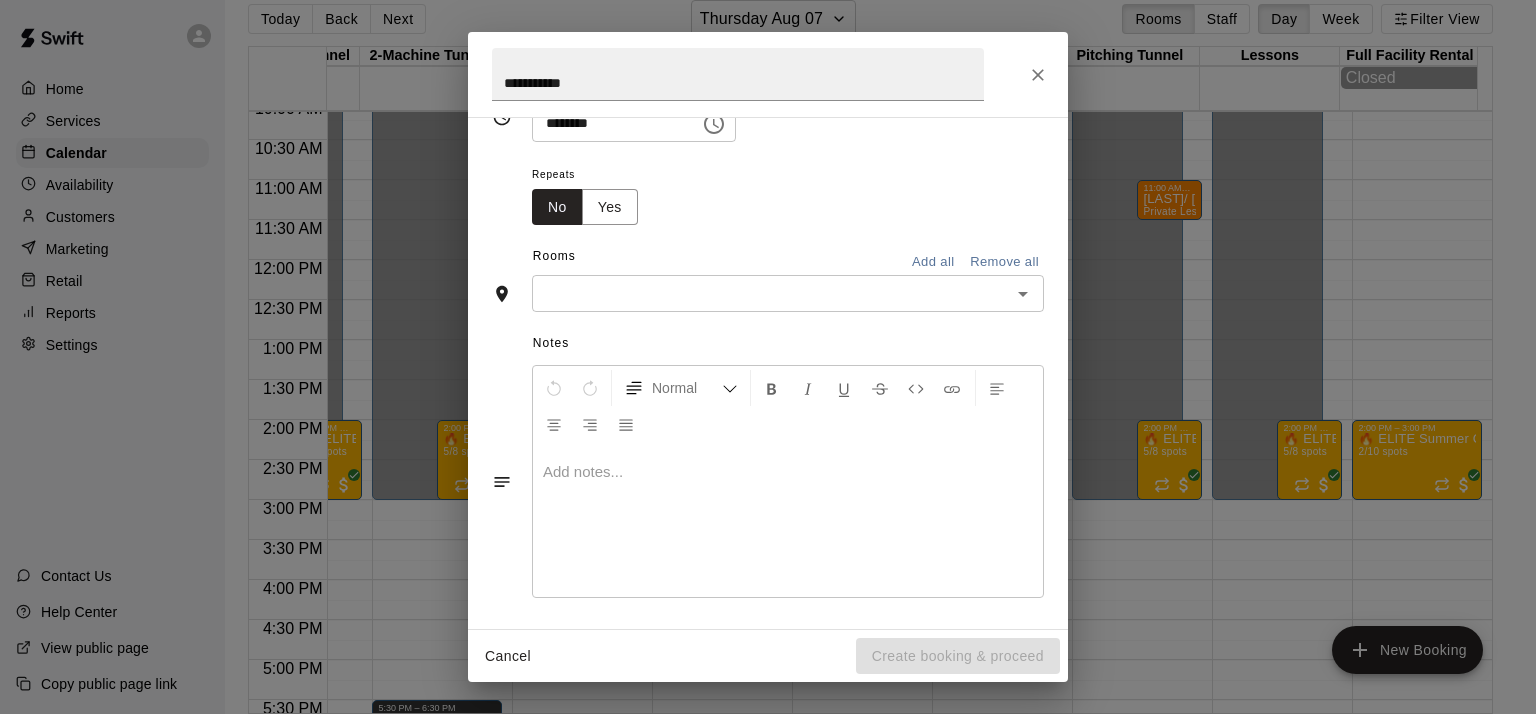 scroll, scrollTop: 285, scrollLeft: 0, axis: vertical 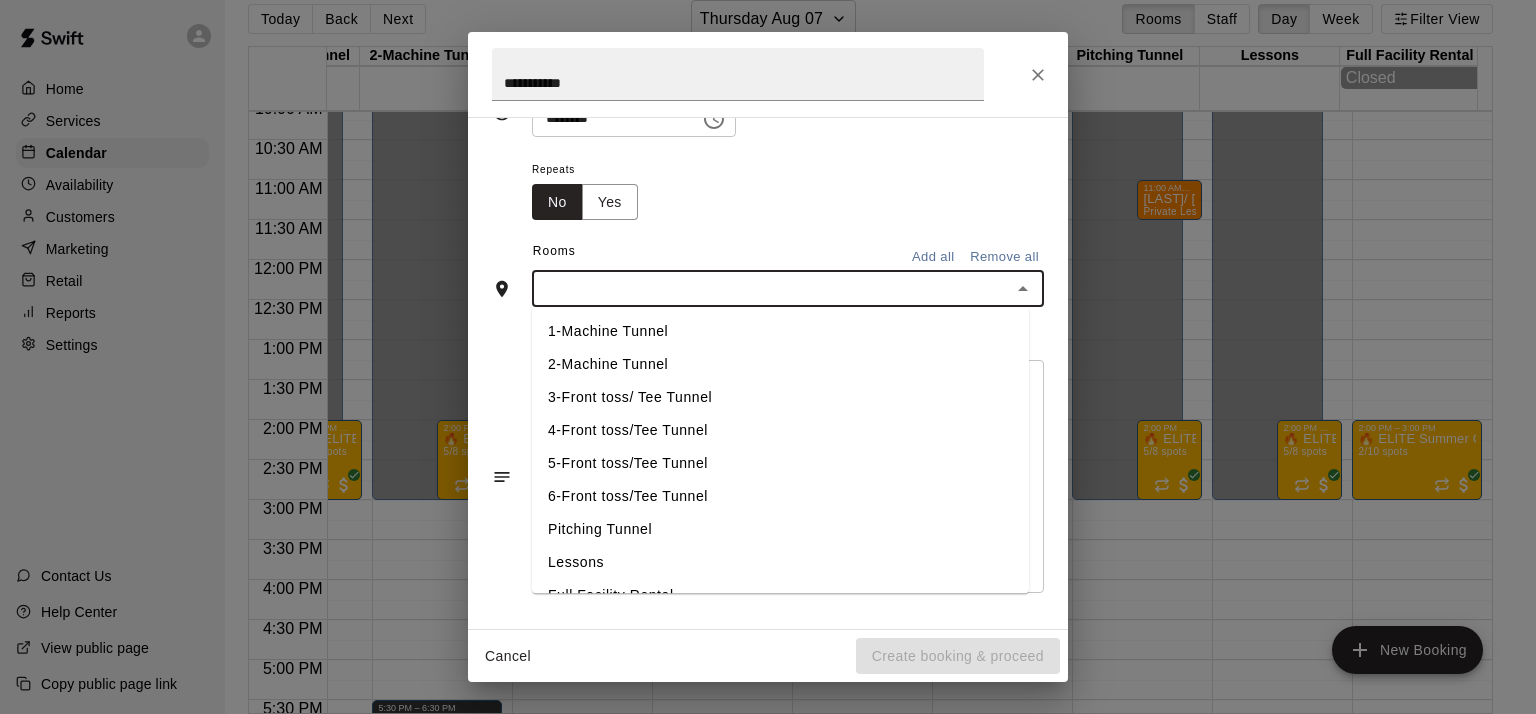 click at bounding box center [771, 288] 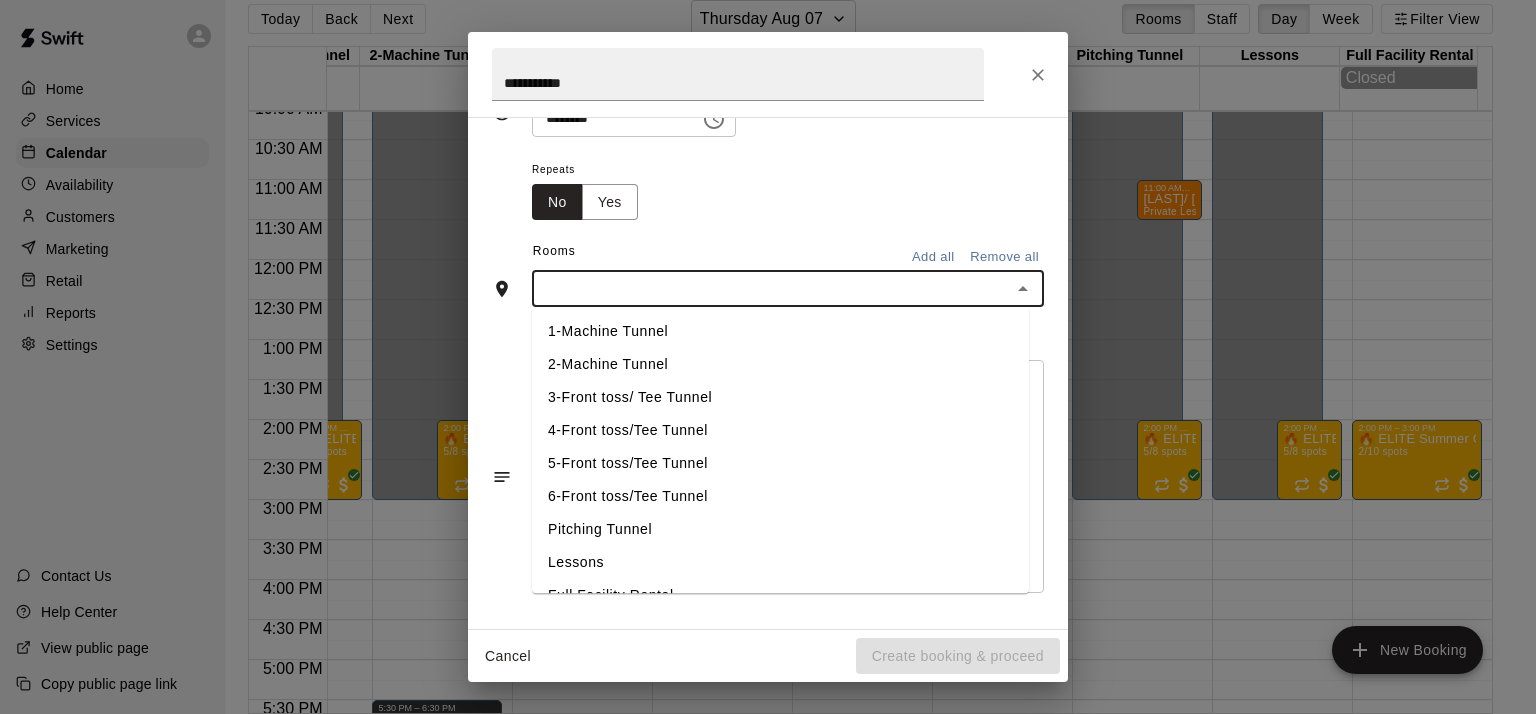 click on "Pitching Tunnel" at bounding box center [780, 530] 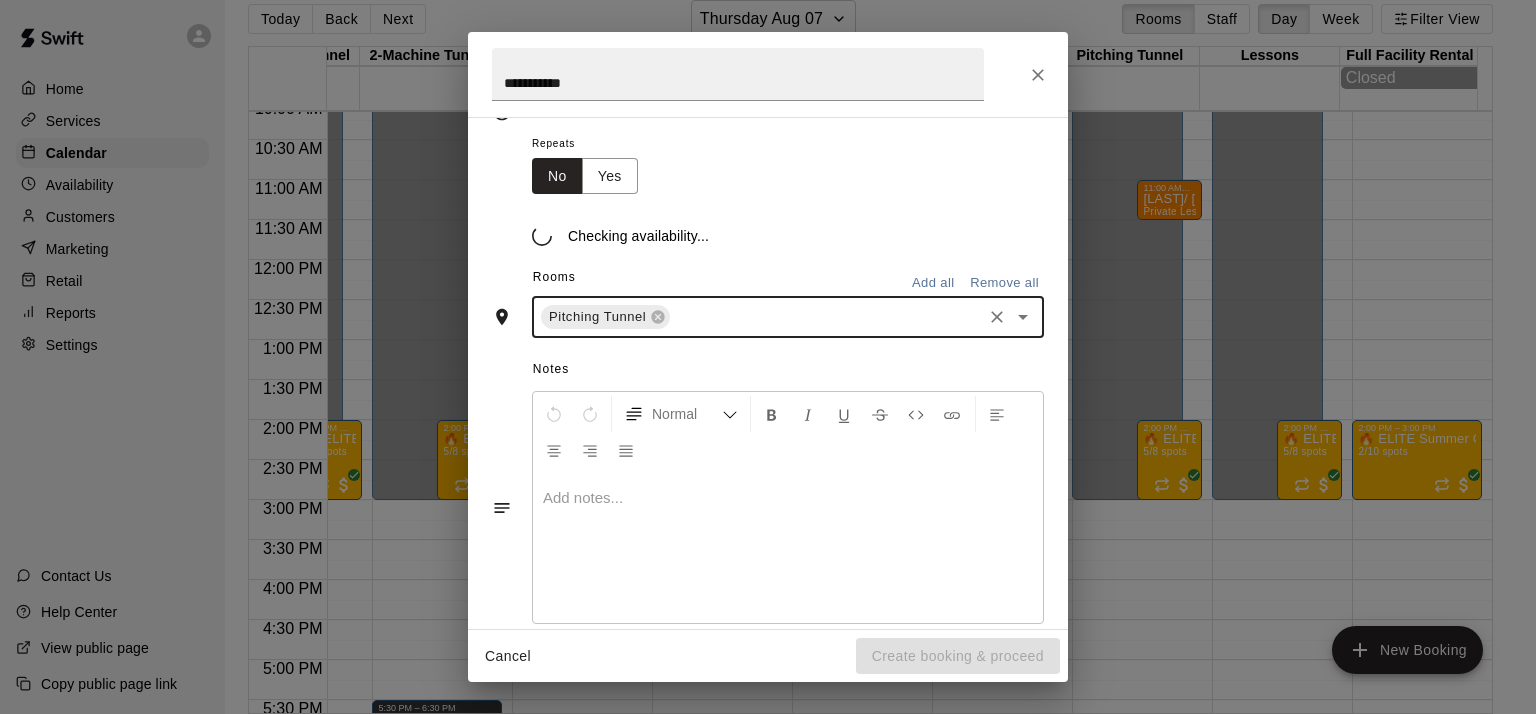 scroll, scrollTop: 323, scrollLeft: 0, axis: vertical 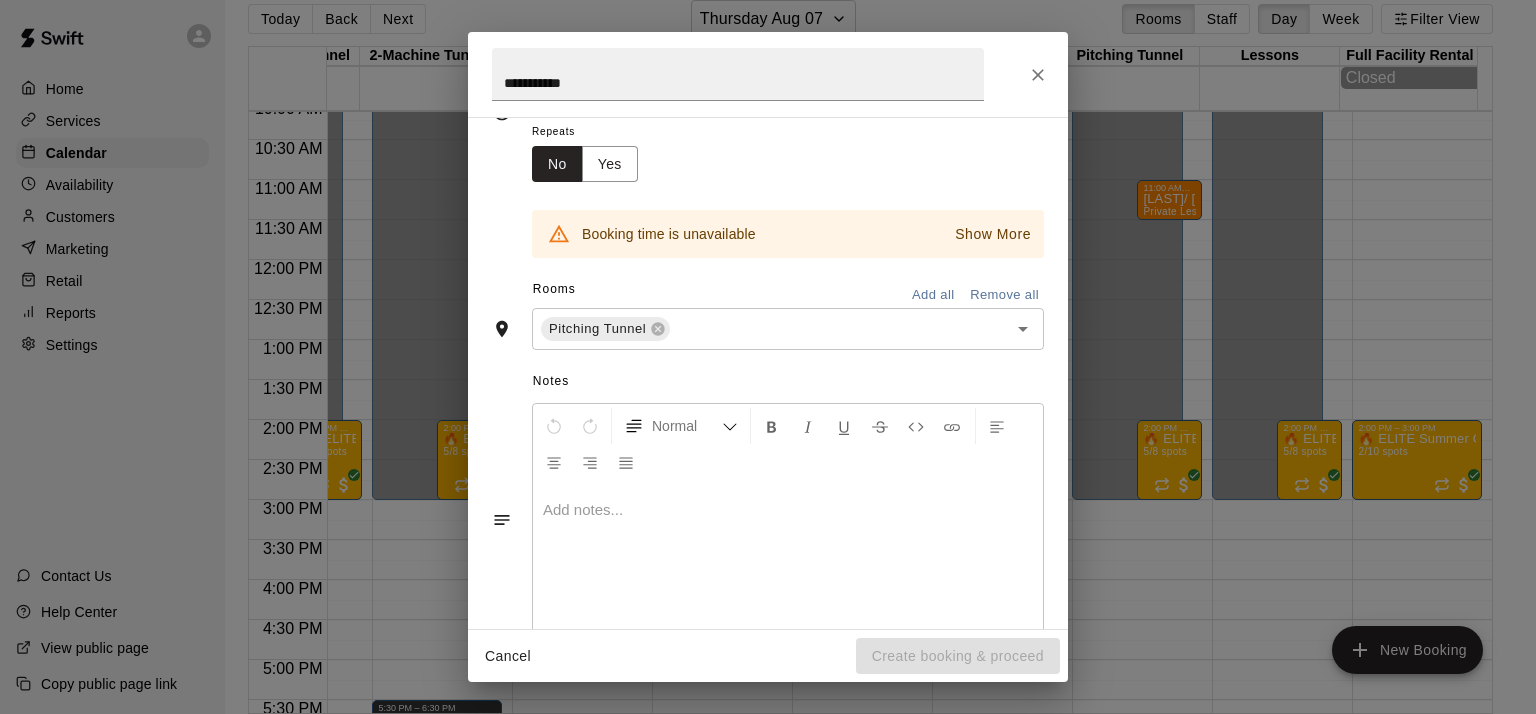 click on "**********" at bounding box center (768, 357) 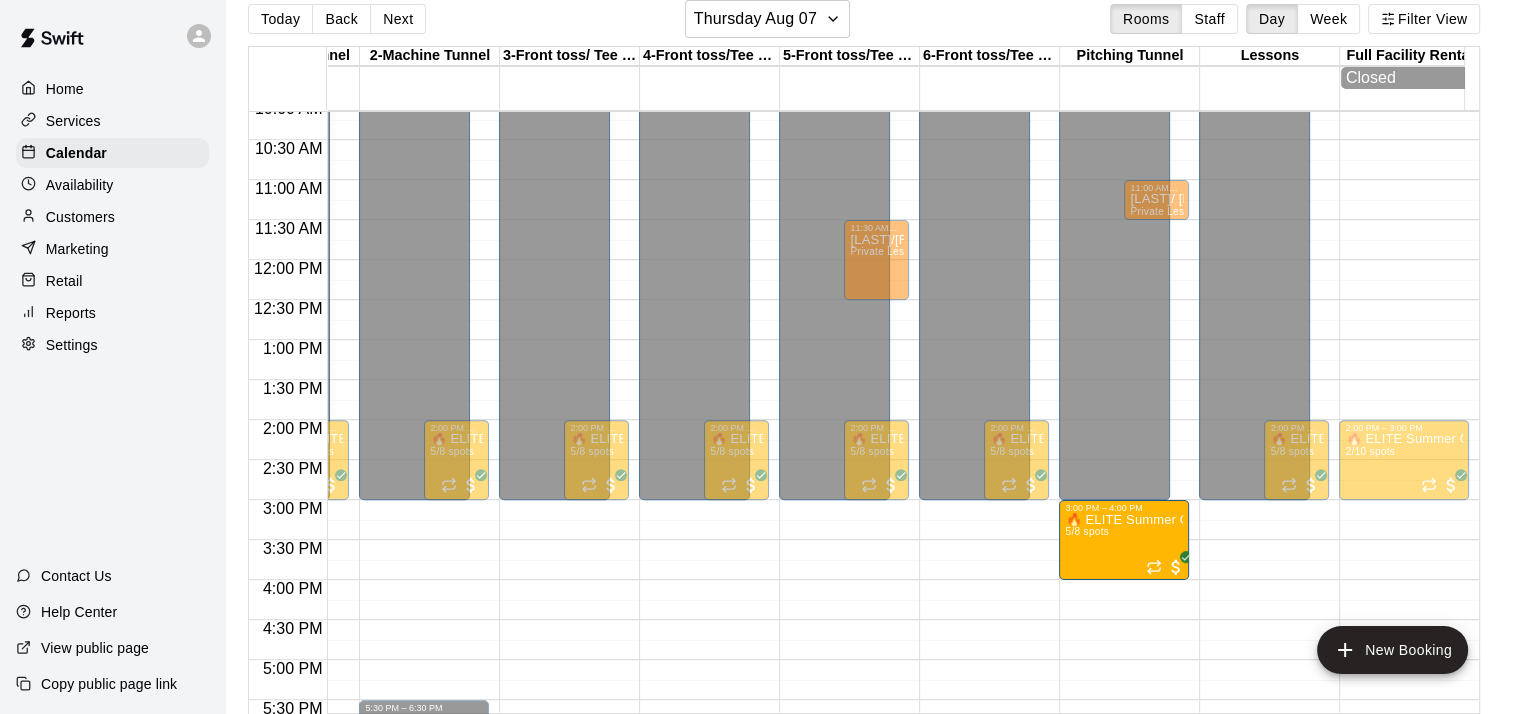 drag, startPoint x: 1149, startPoint y: 467, endPoint x: 1148, endPoint y: 550, distance: 83.00603 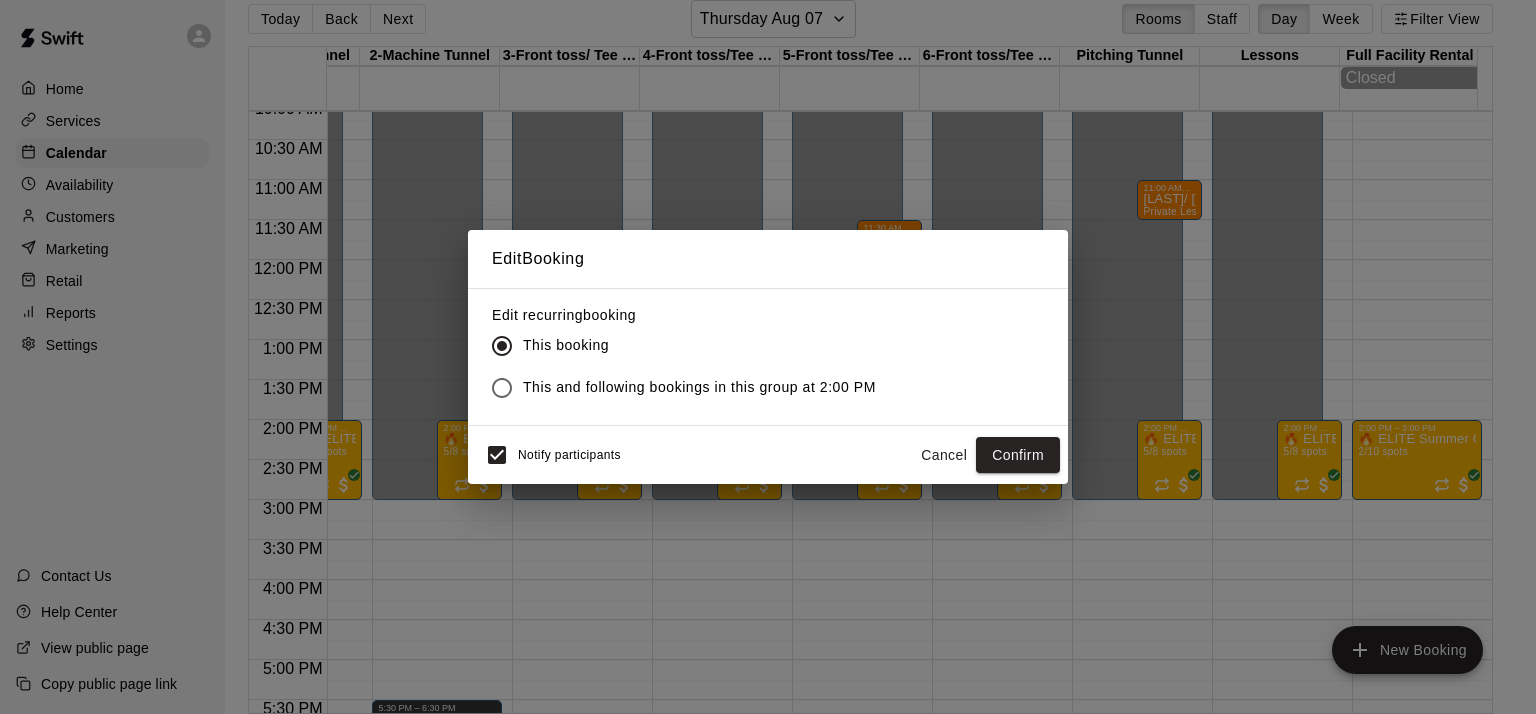 click on "Cancel" at bounding box center (944, 455) 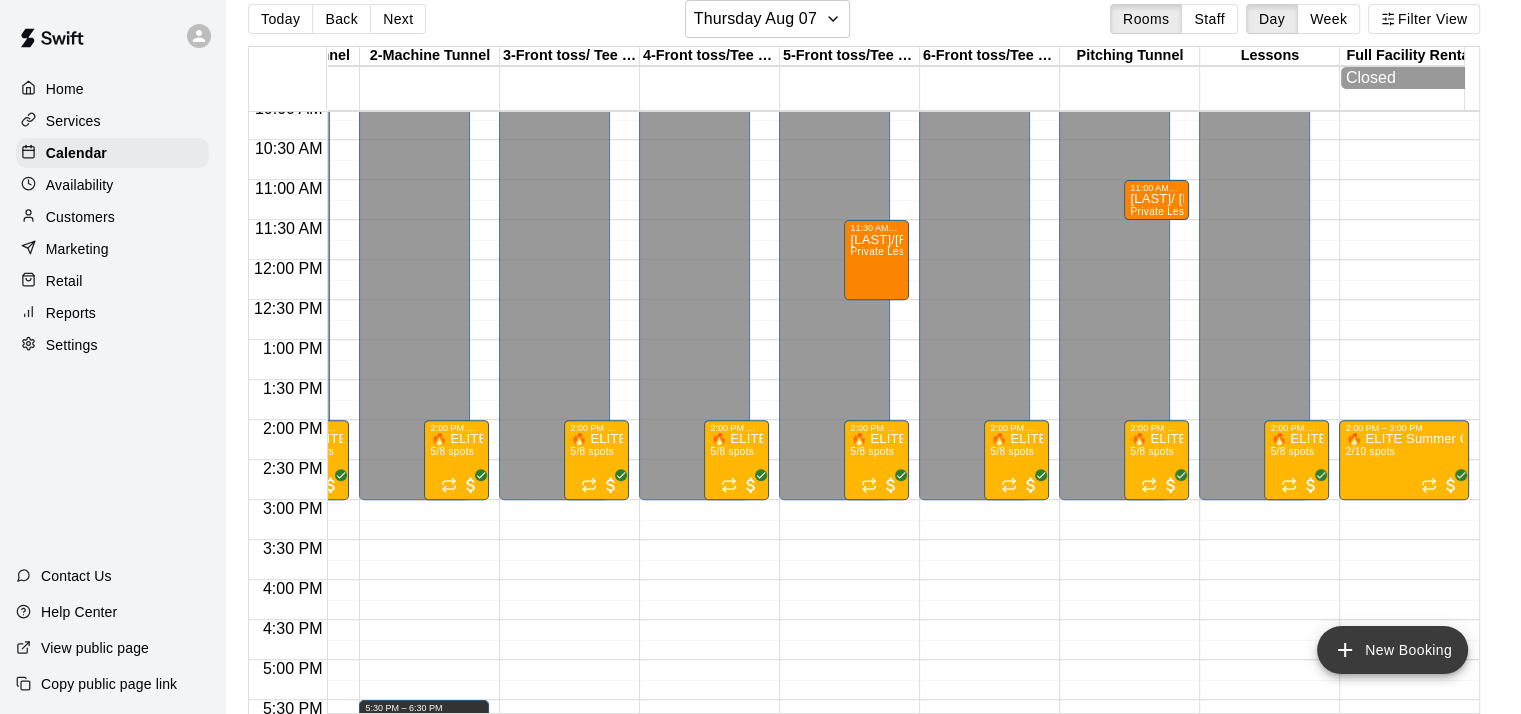 click on "New Booking" at bounding box center (1392, 650) 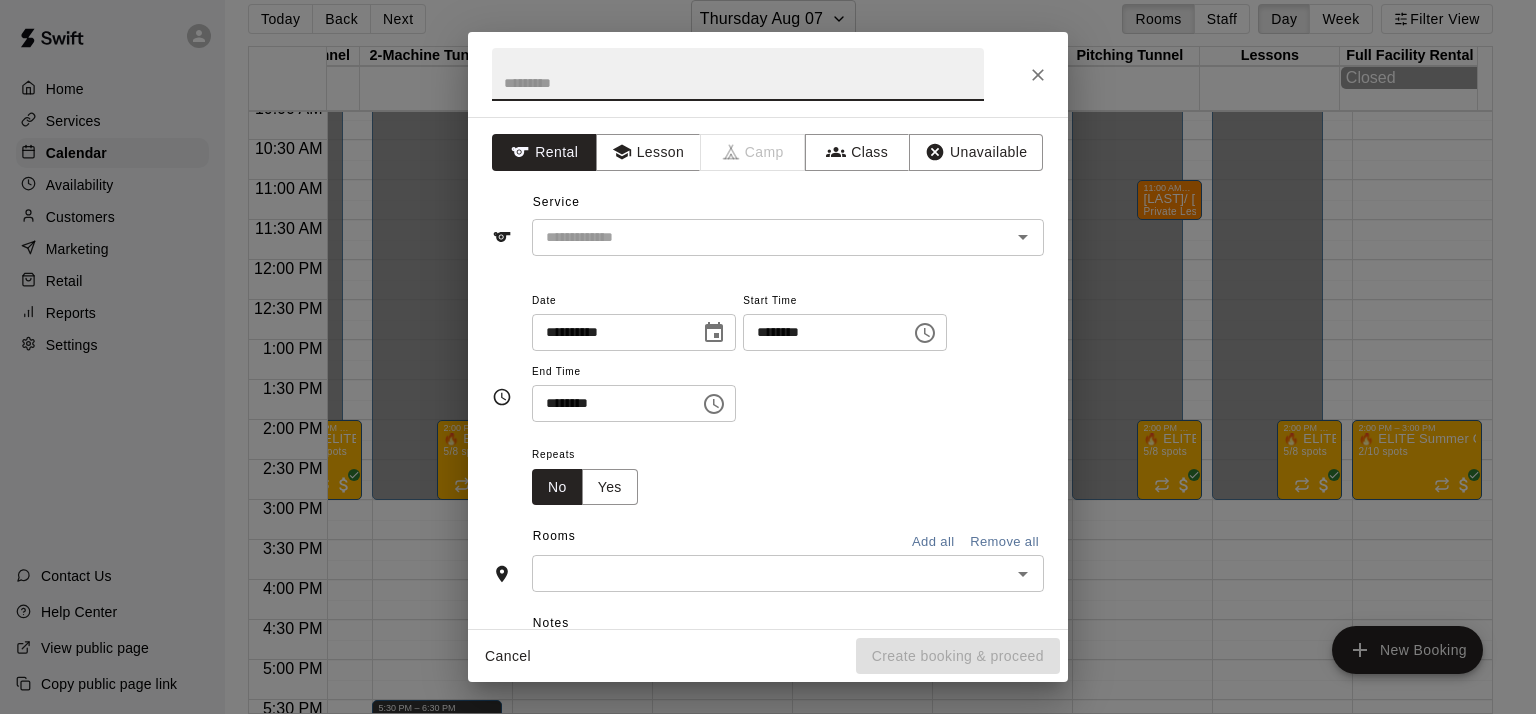 click 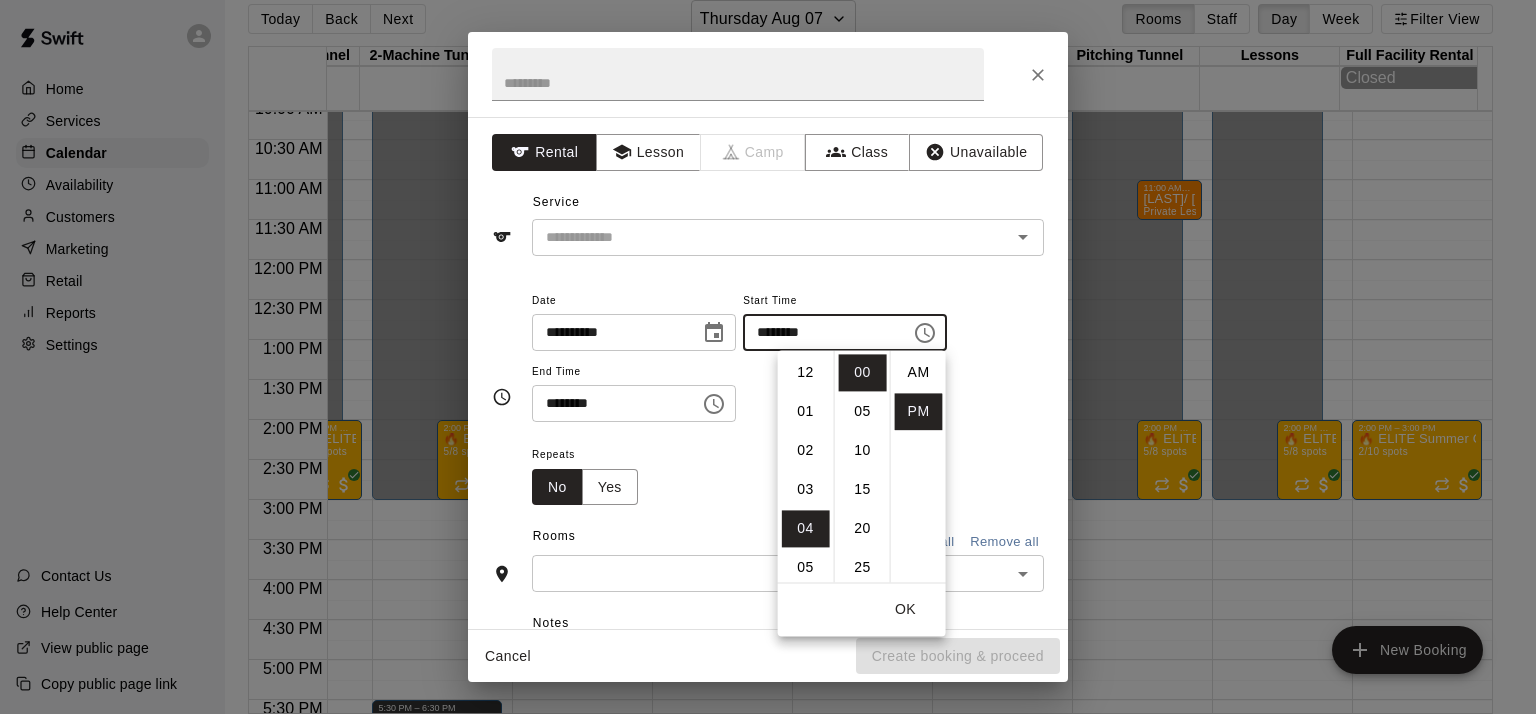 scroll, scrollTop: 156, scrollLeft: 0, axis: vertical 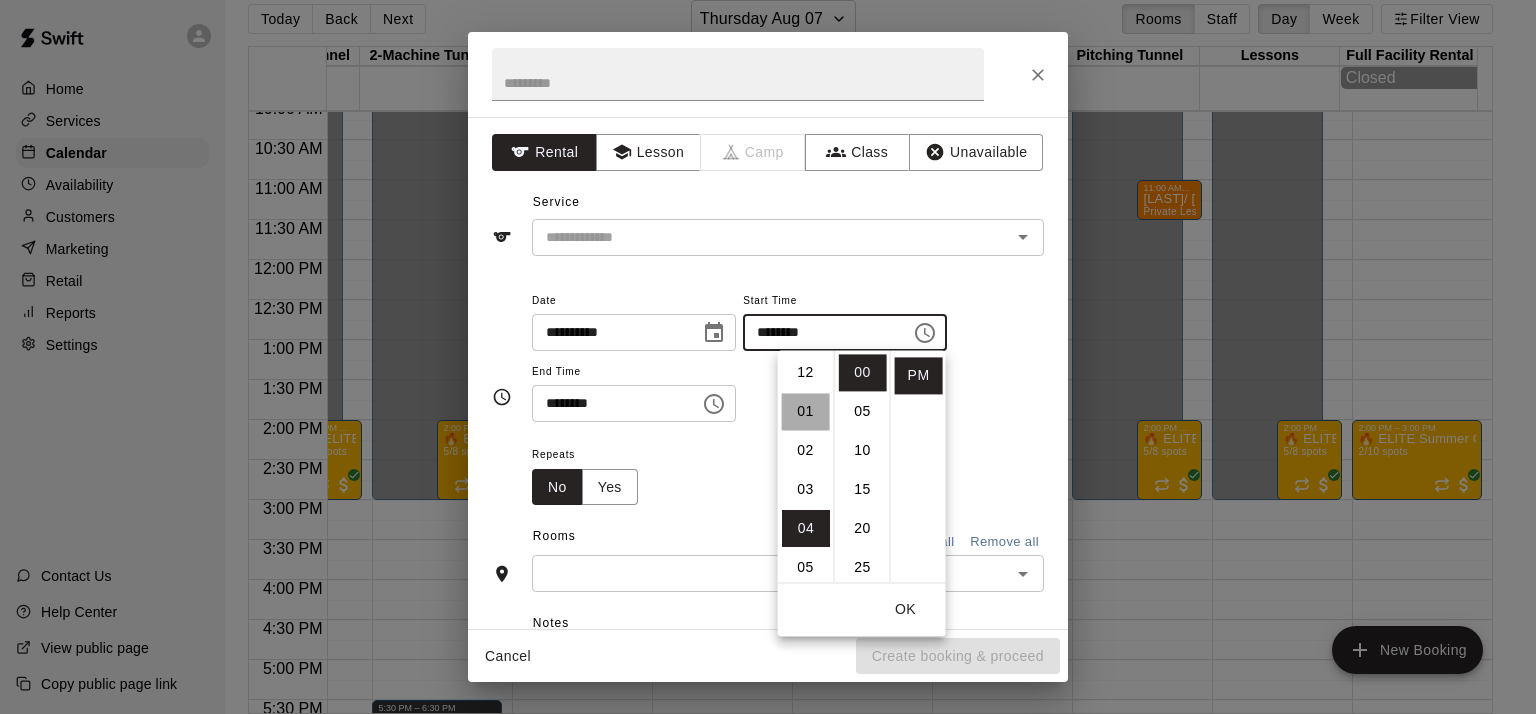 click on "01" at bounding box center [806, 411] 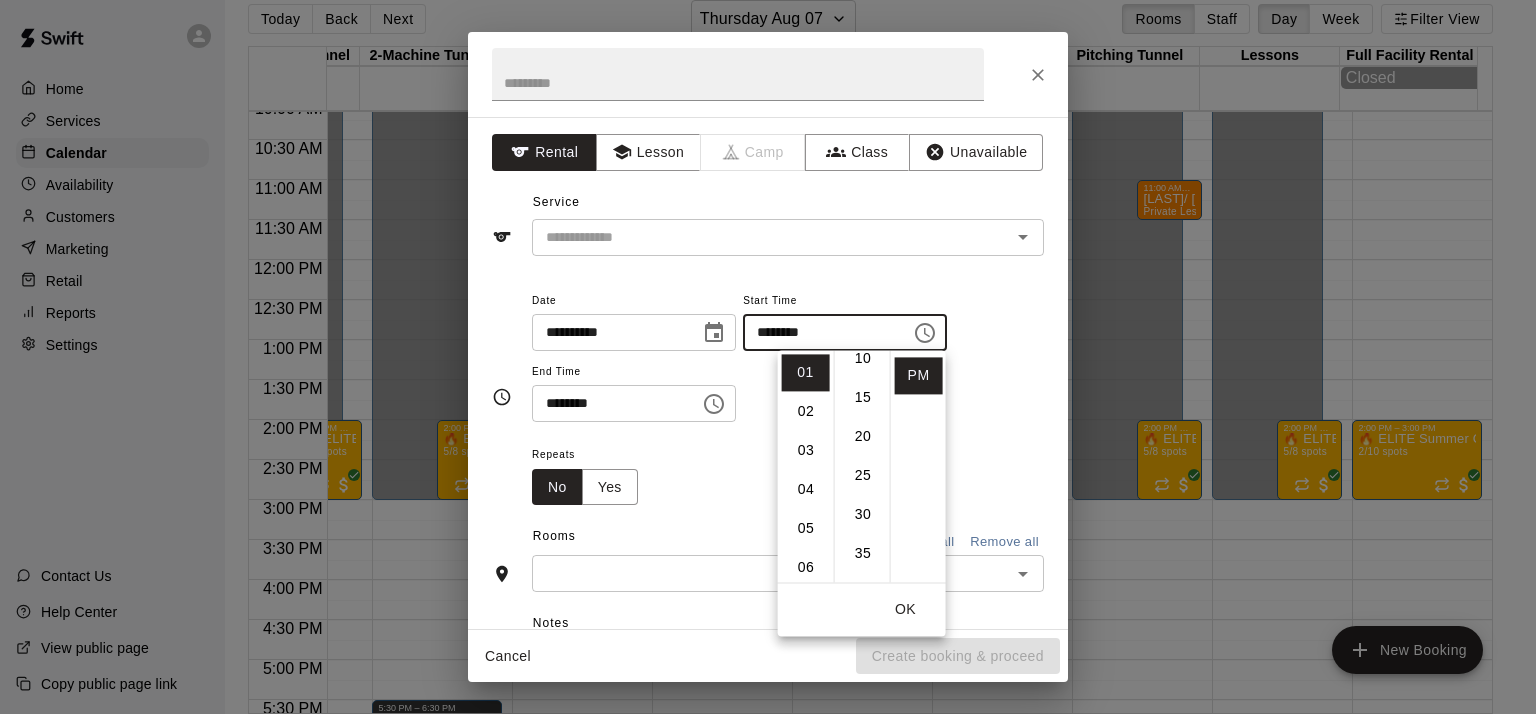 scroll, scrollTop: 95, scrollLeft: 0, axis: vertical 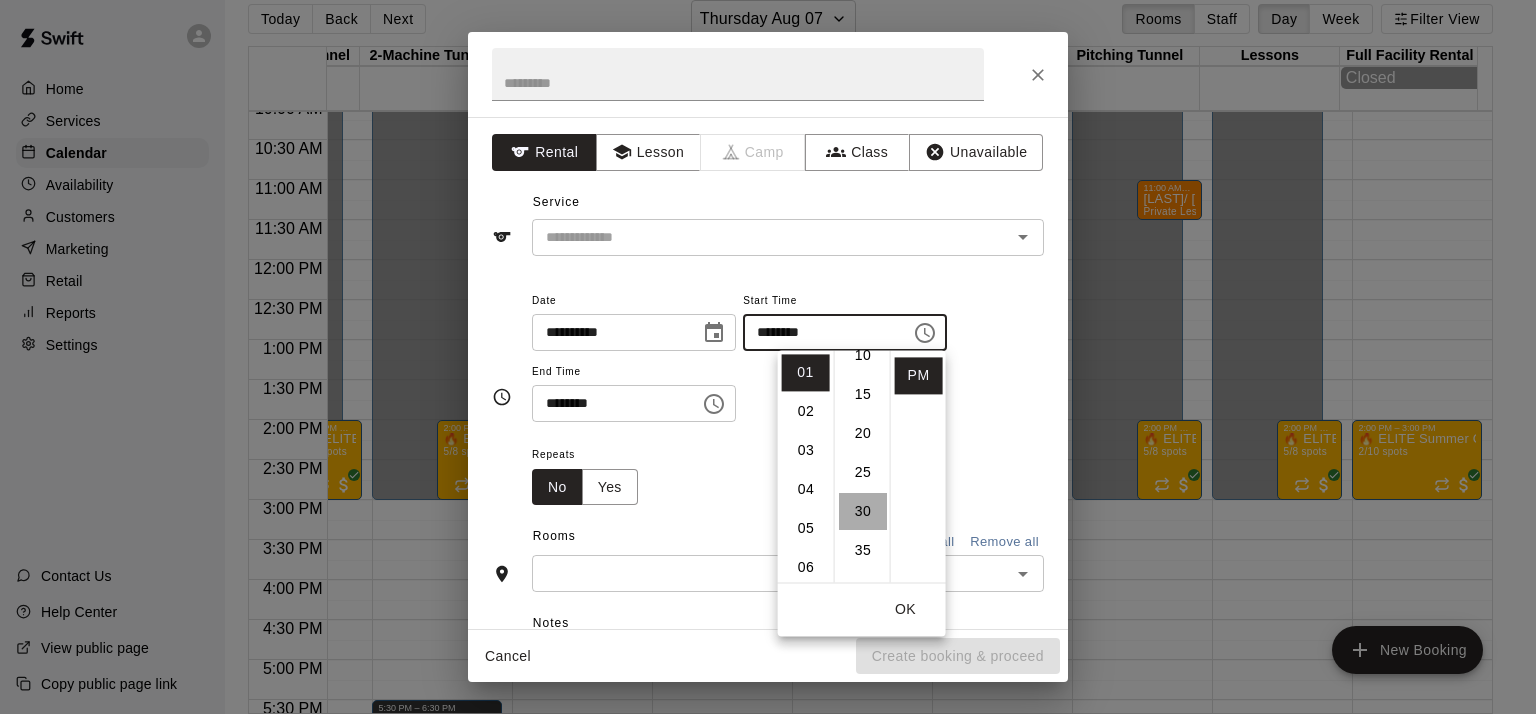 click on "30" at bounding box center (863, 511) 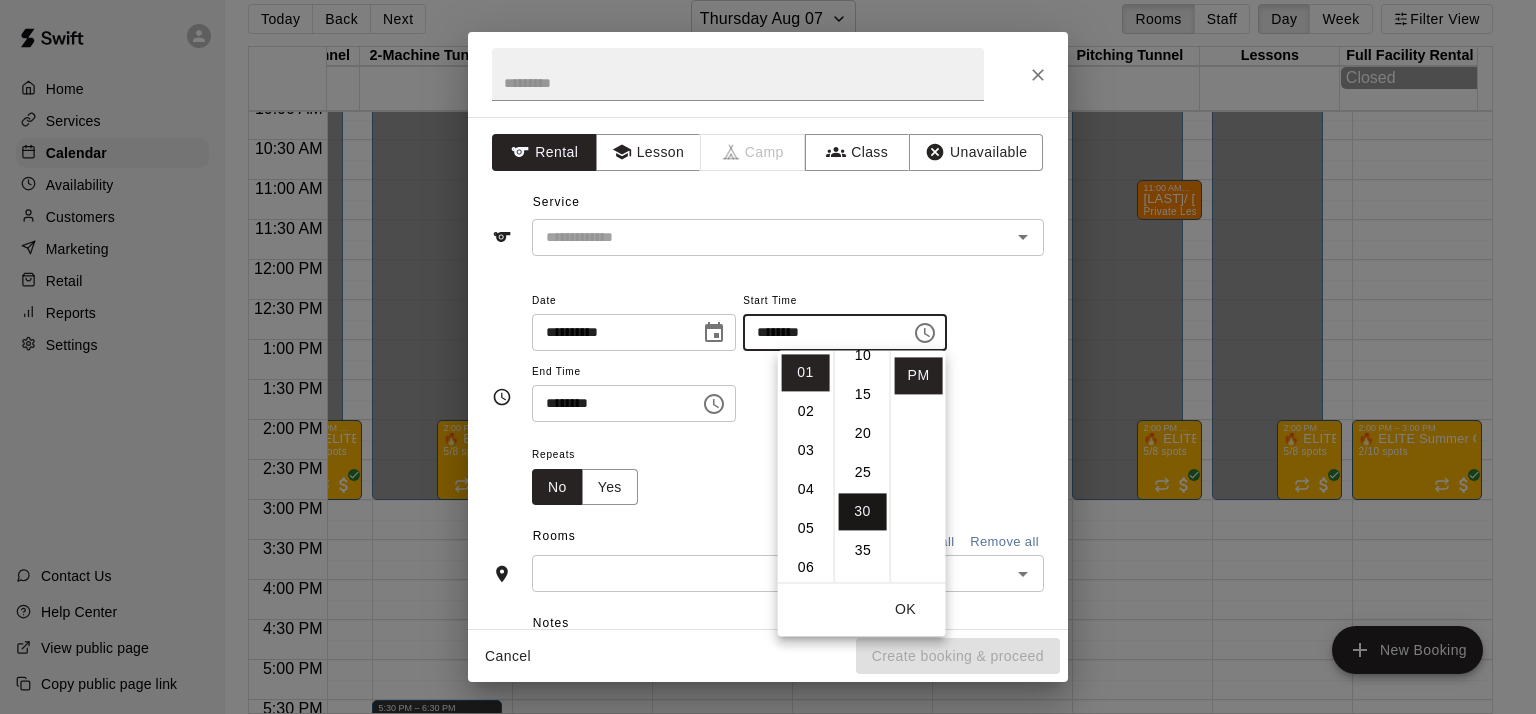 scroll, scrollTop: 234, scrollLeft: 0, axis: vertical 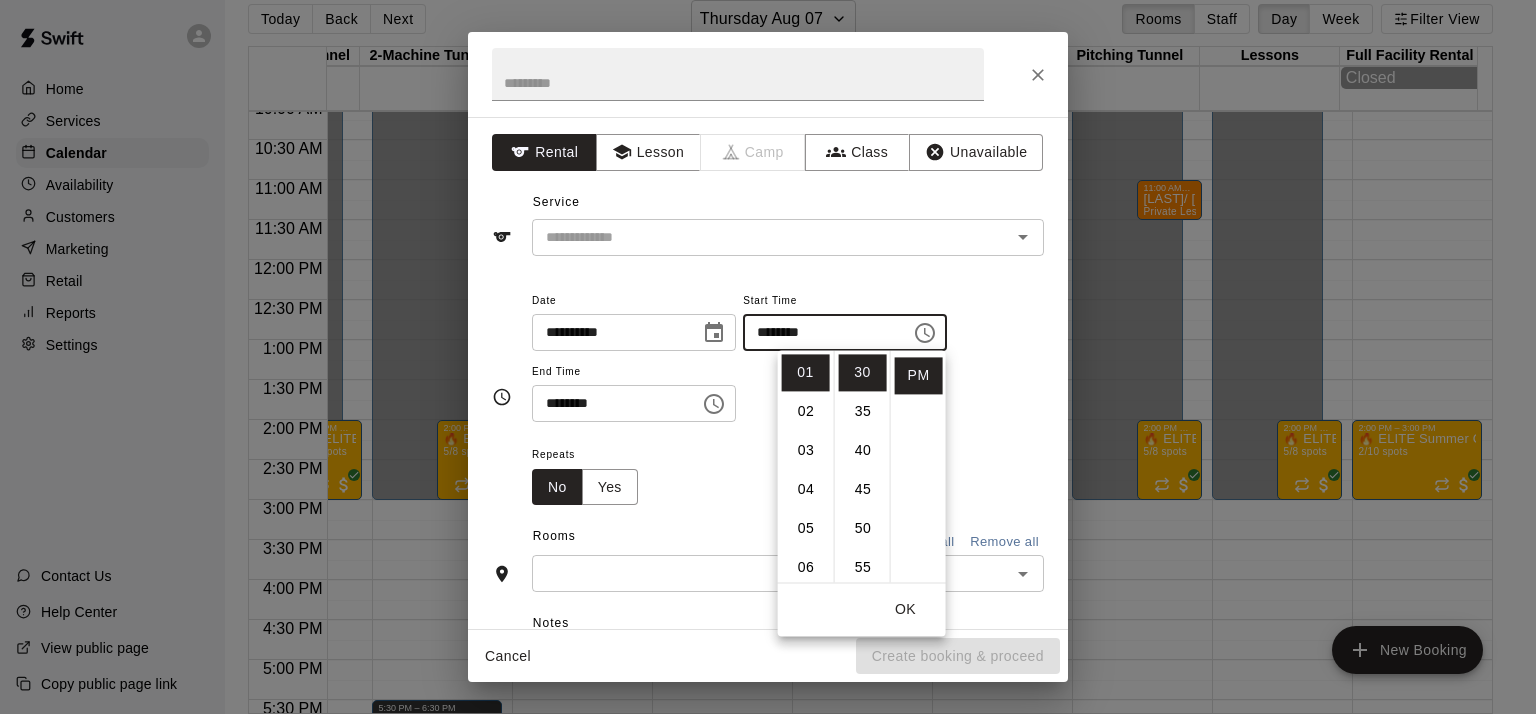 click 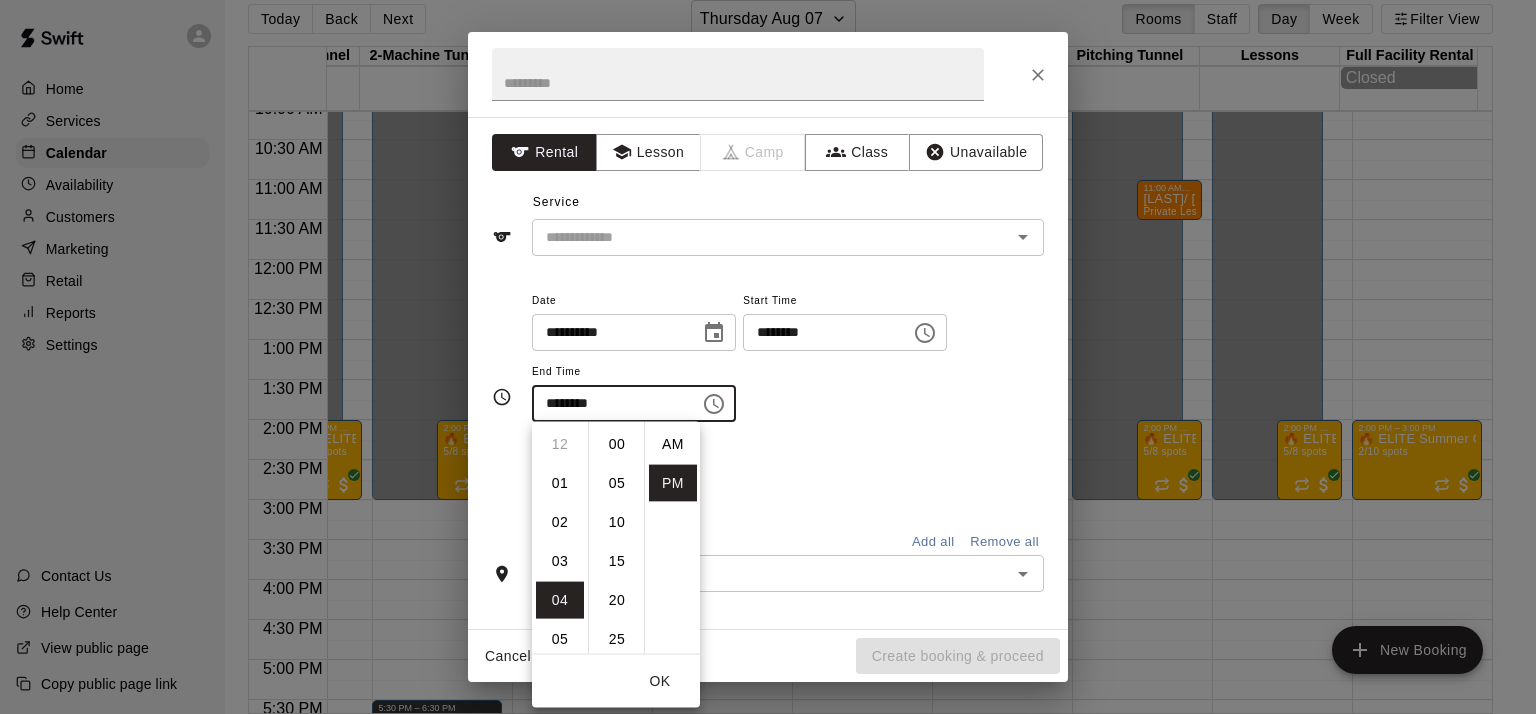 scroll, scrollTop: 156, scrollLeft: 0, axis: vertical 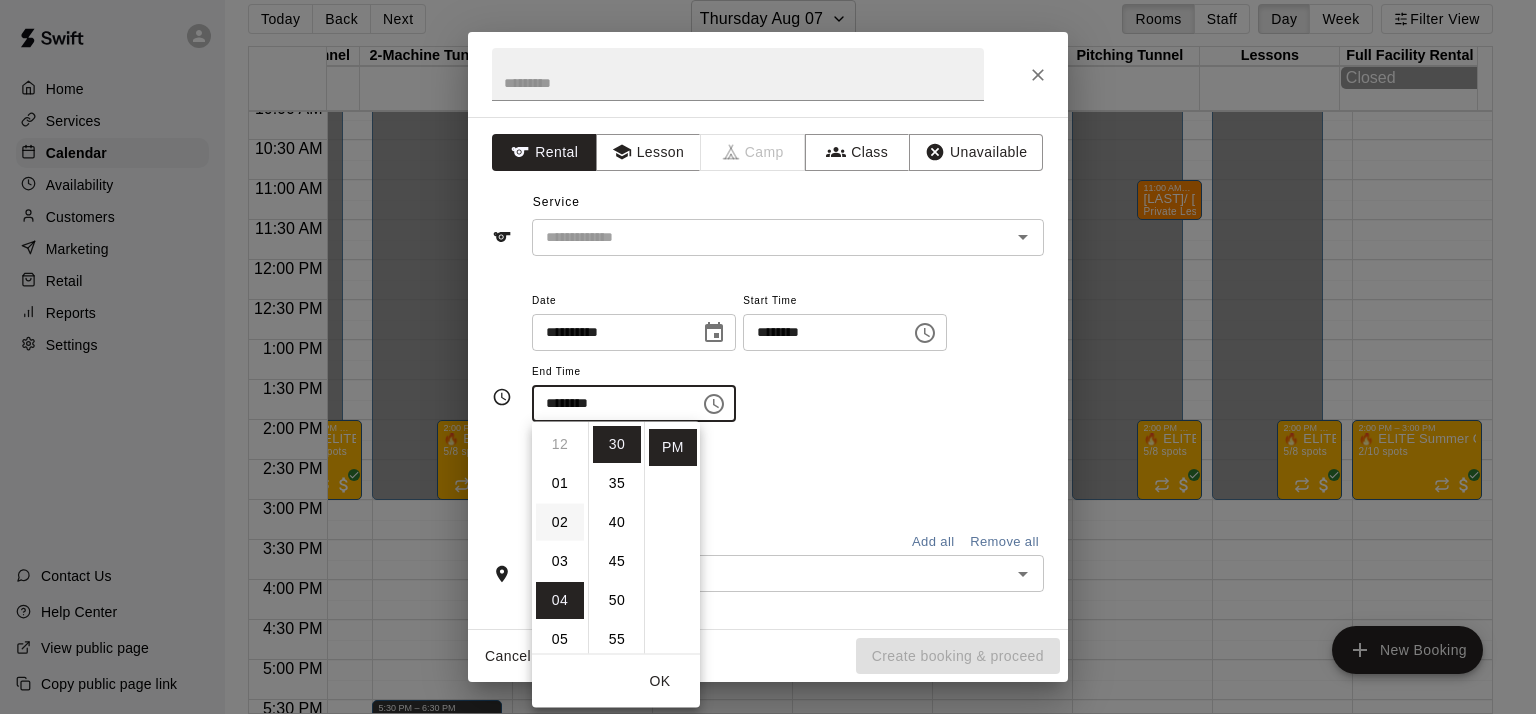 click on "02" at bounding box center [560, 522] 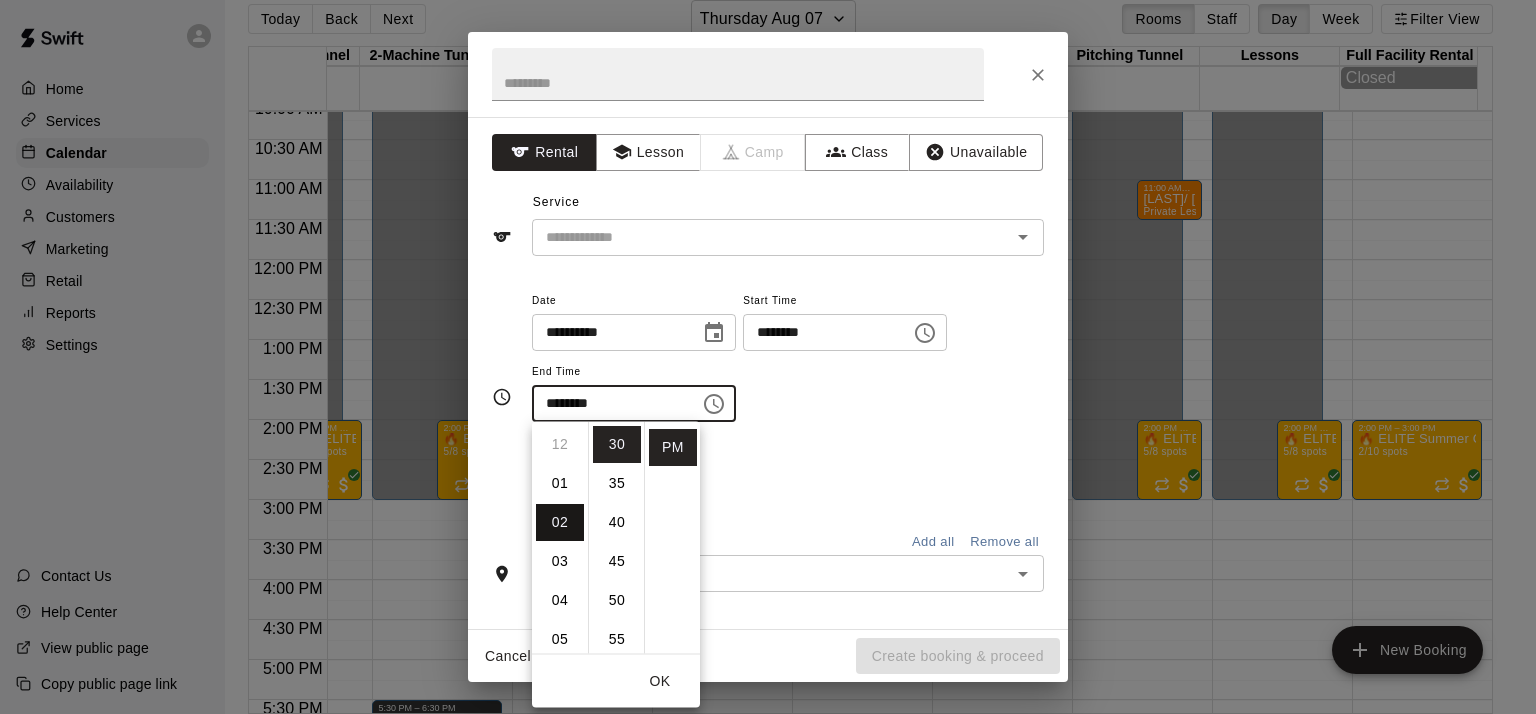 scroll, scrollTop: 78, scrollLeft: 0, axis: vertical 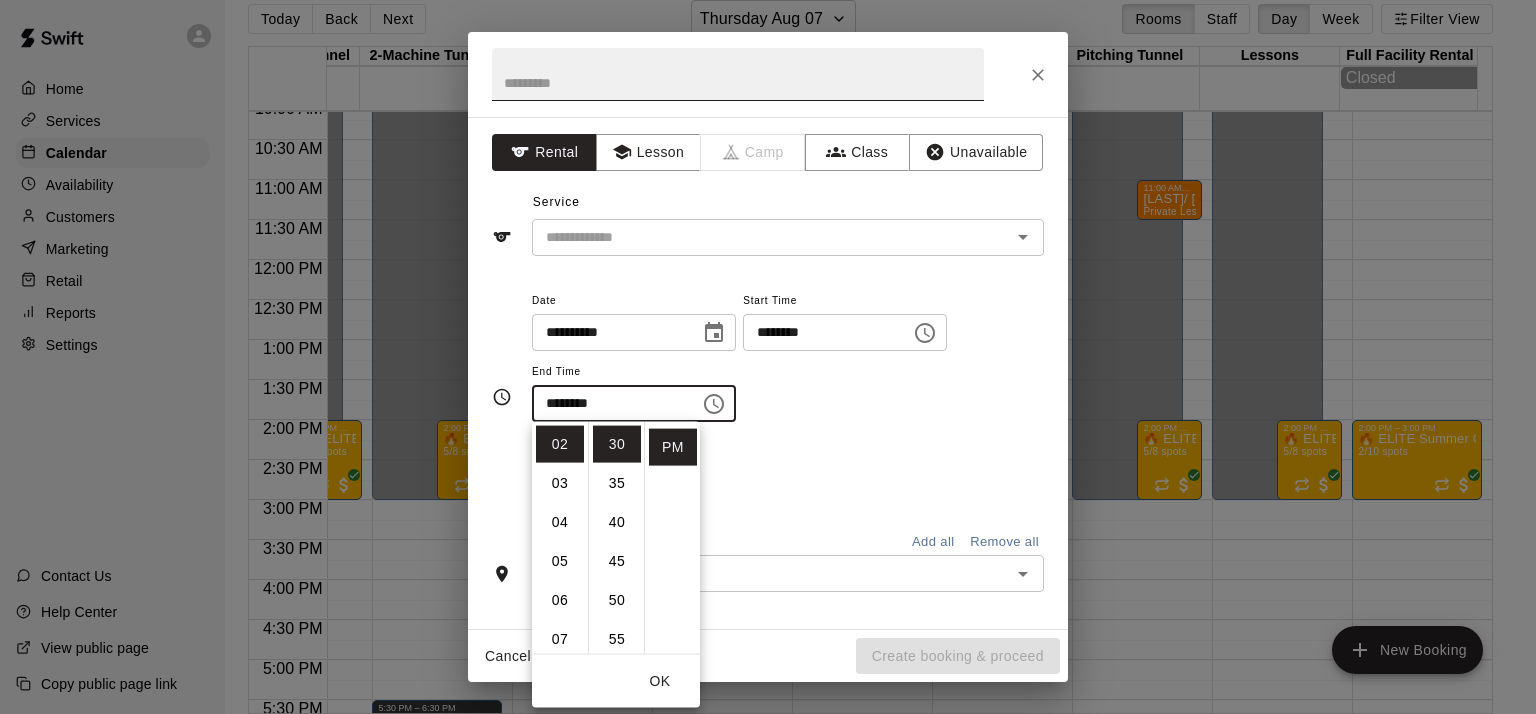 click at bounding box center [738, 74] 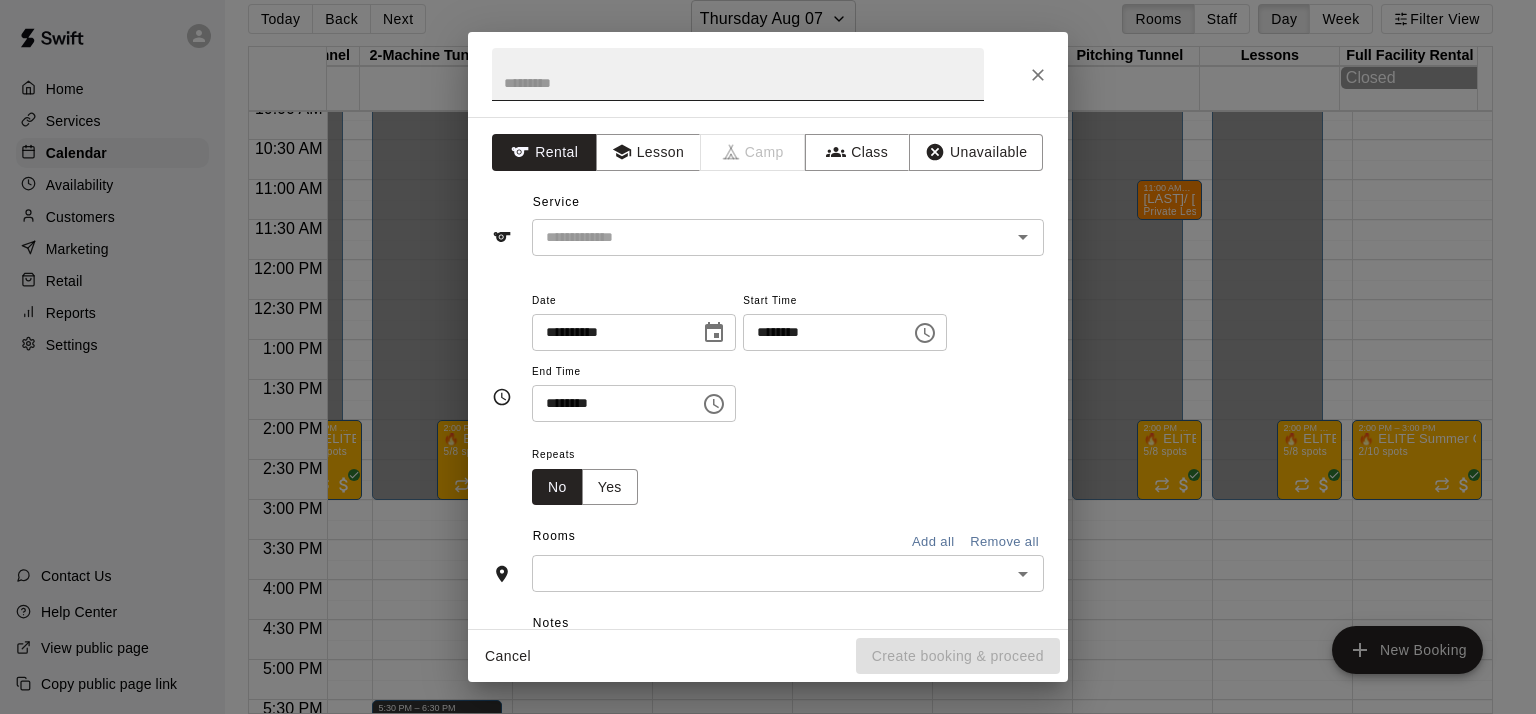 click at bounding box center [738, 74] 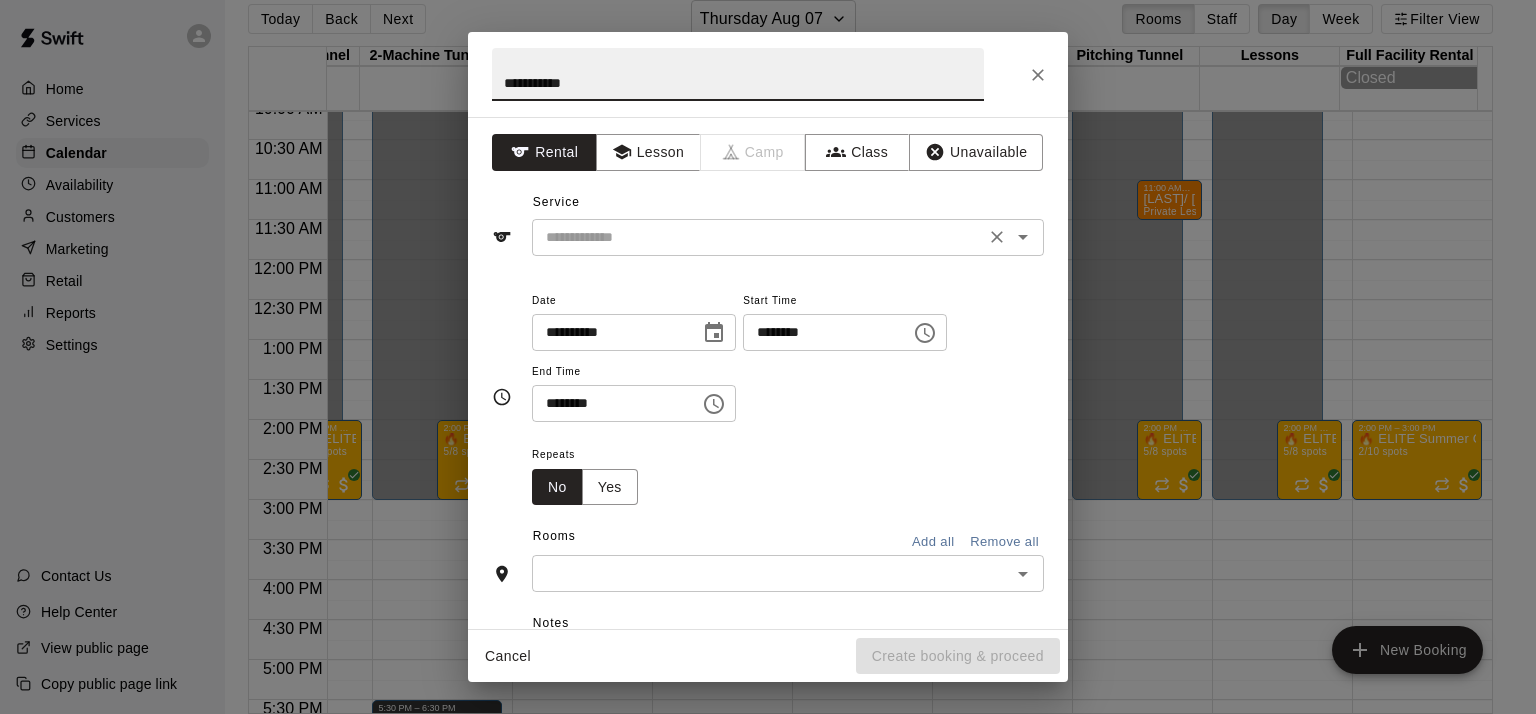 type on "**********" 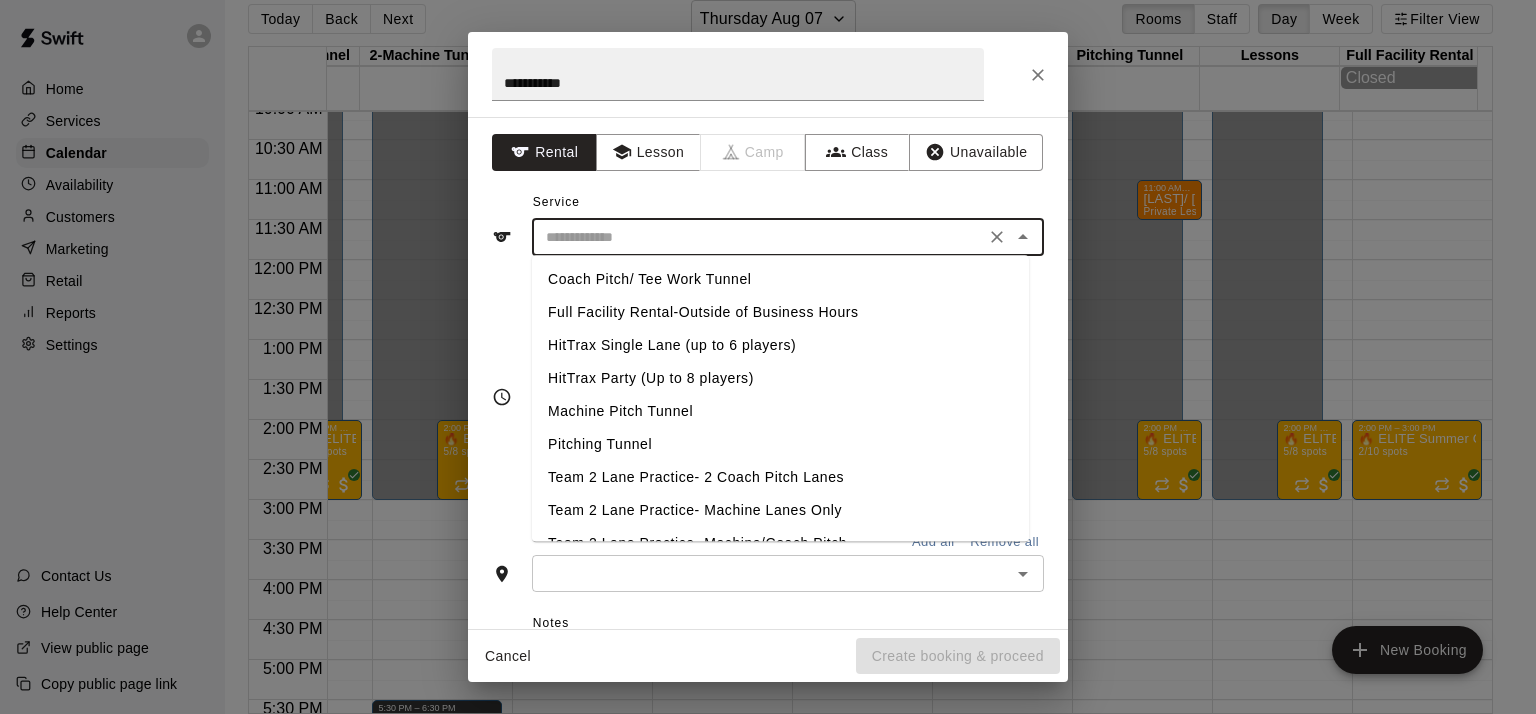 click at bounding box center [758, 237] 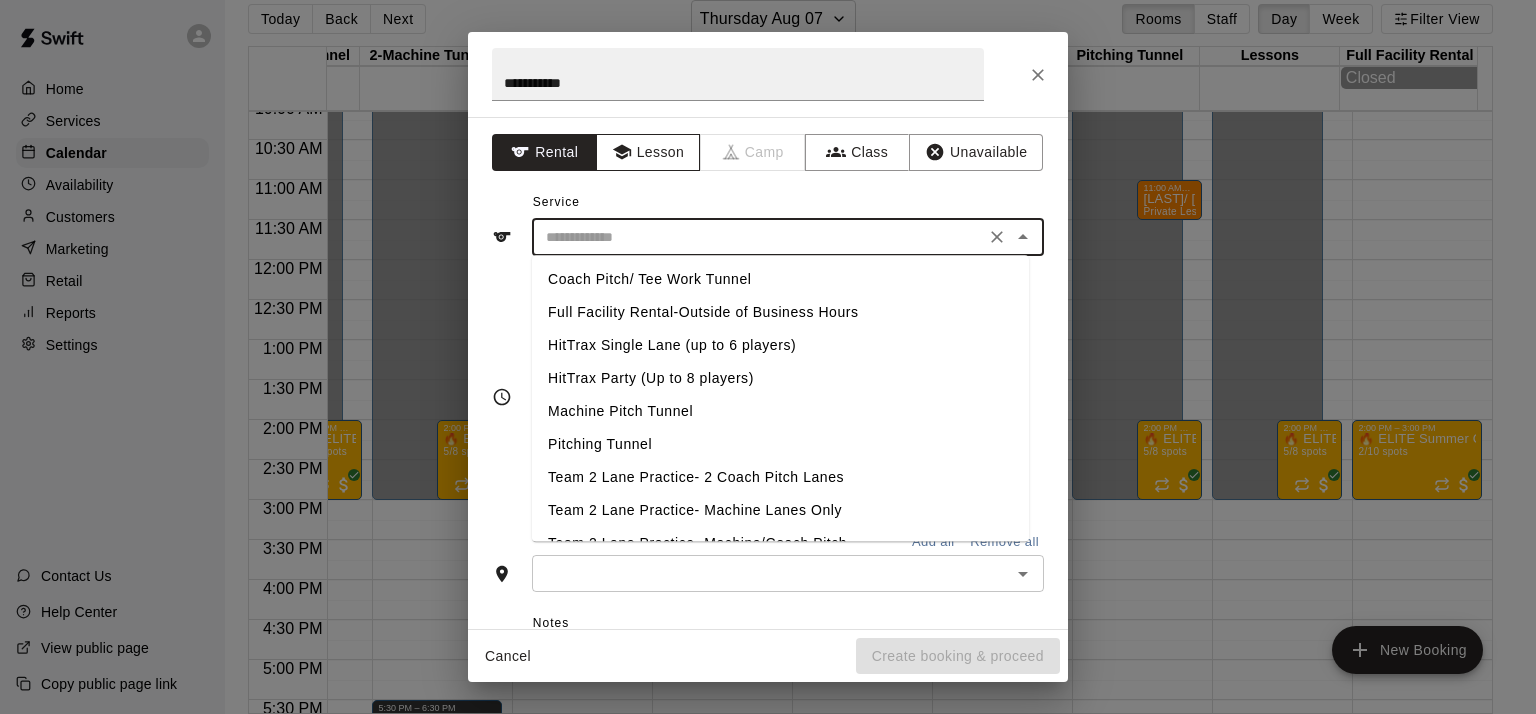 click on "Lesson" at bounding box center [648, 152] 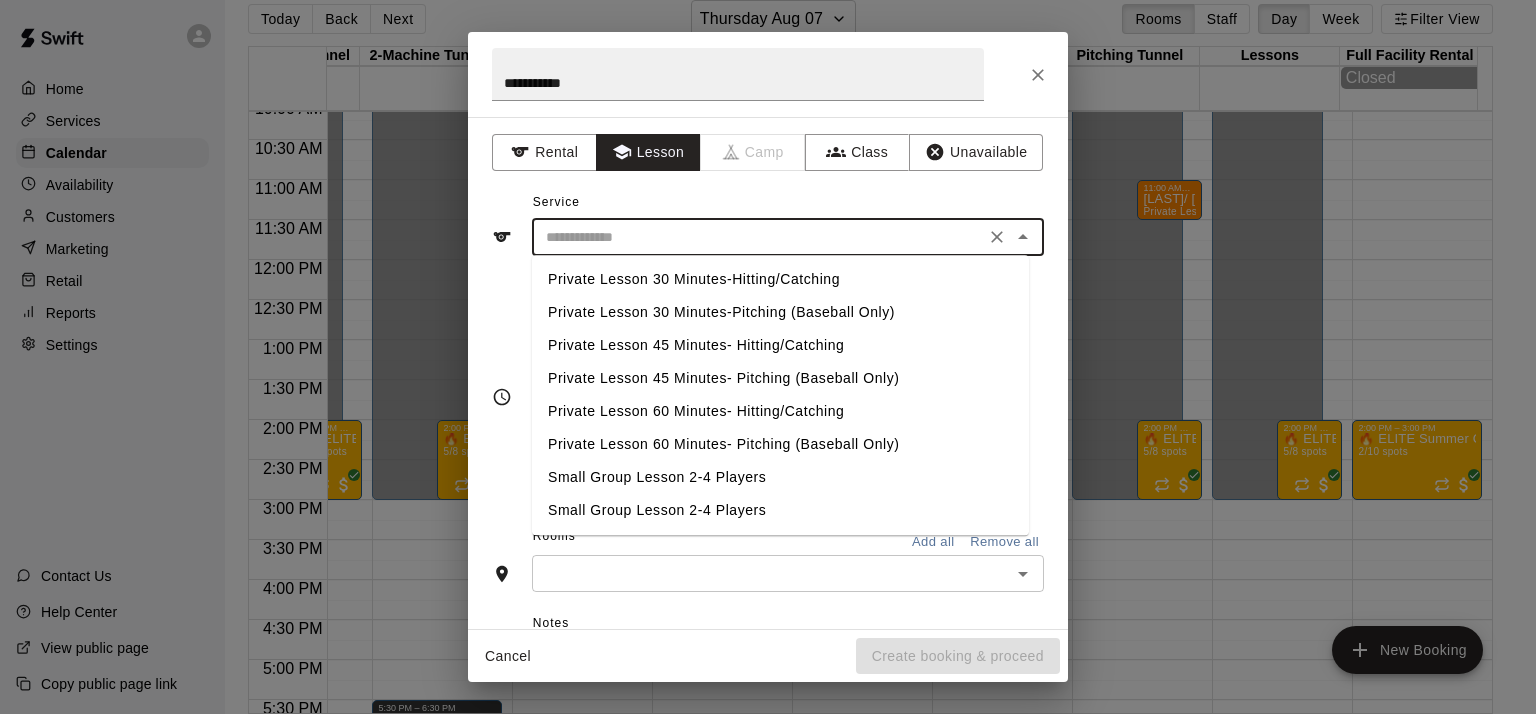 click at bounding box center [758, 237] 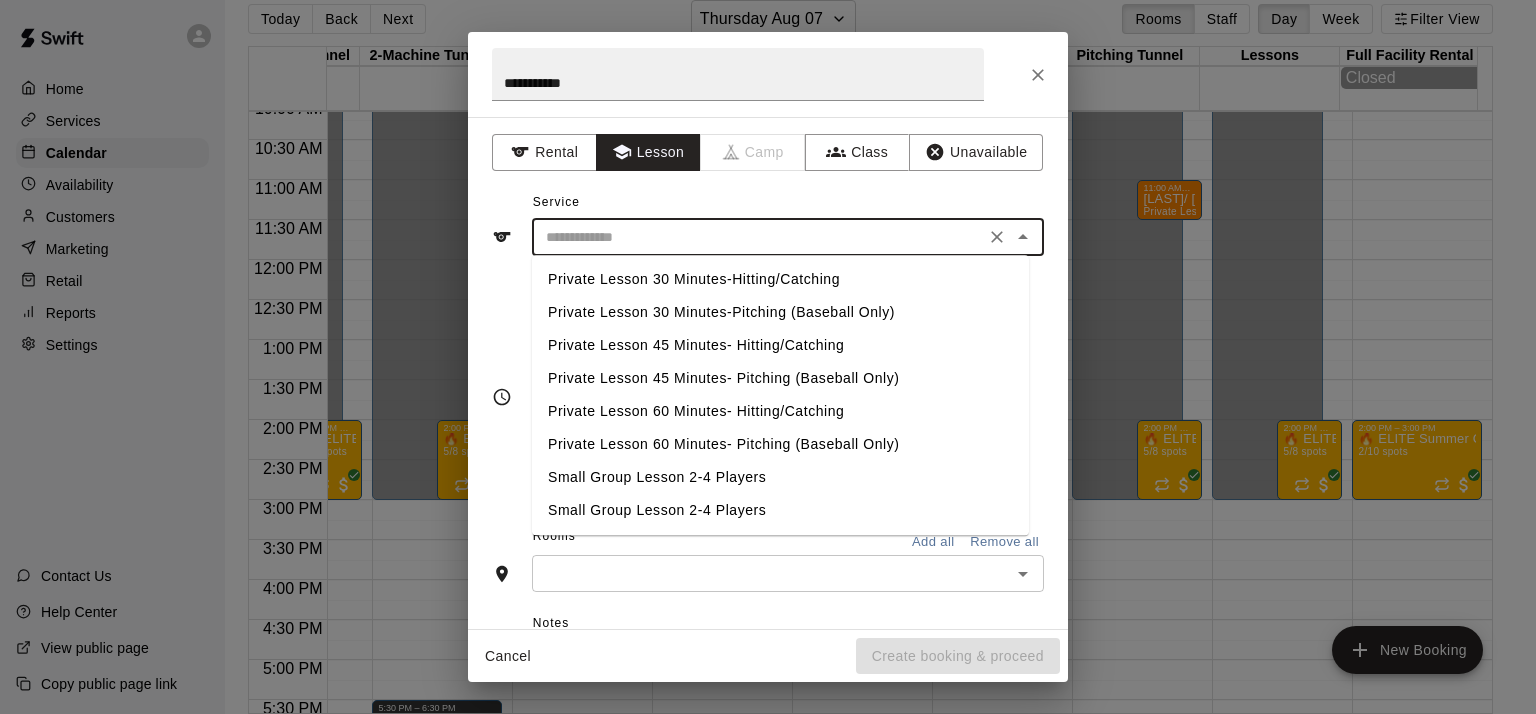 click on "Private Lesson 30 Minutes-Pitching (Baseball Only)" at bounding box center [780, 312] 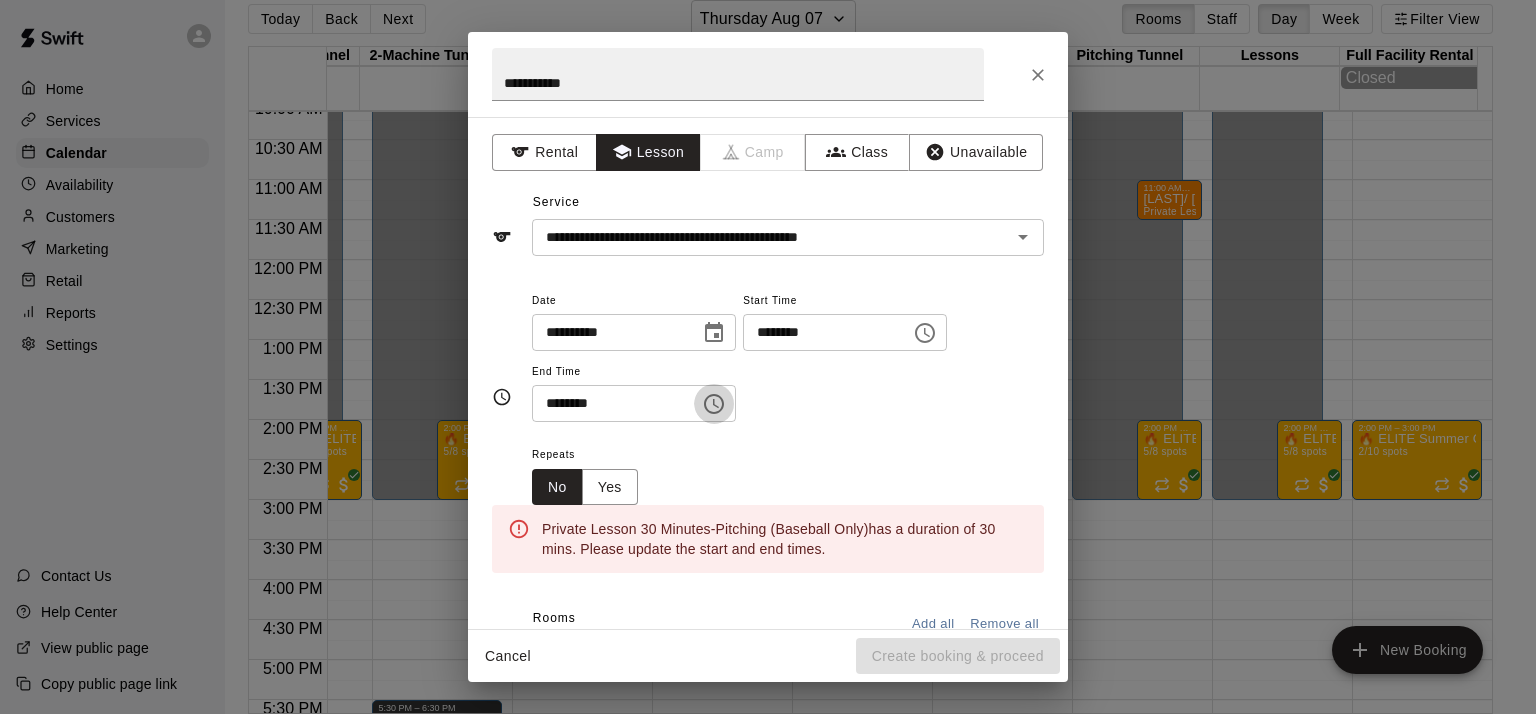 click 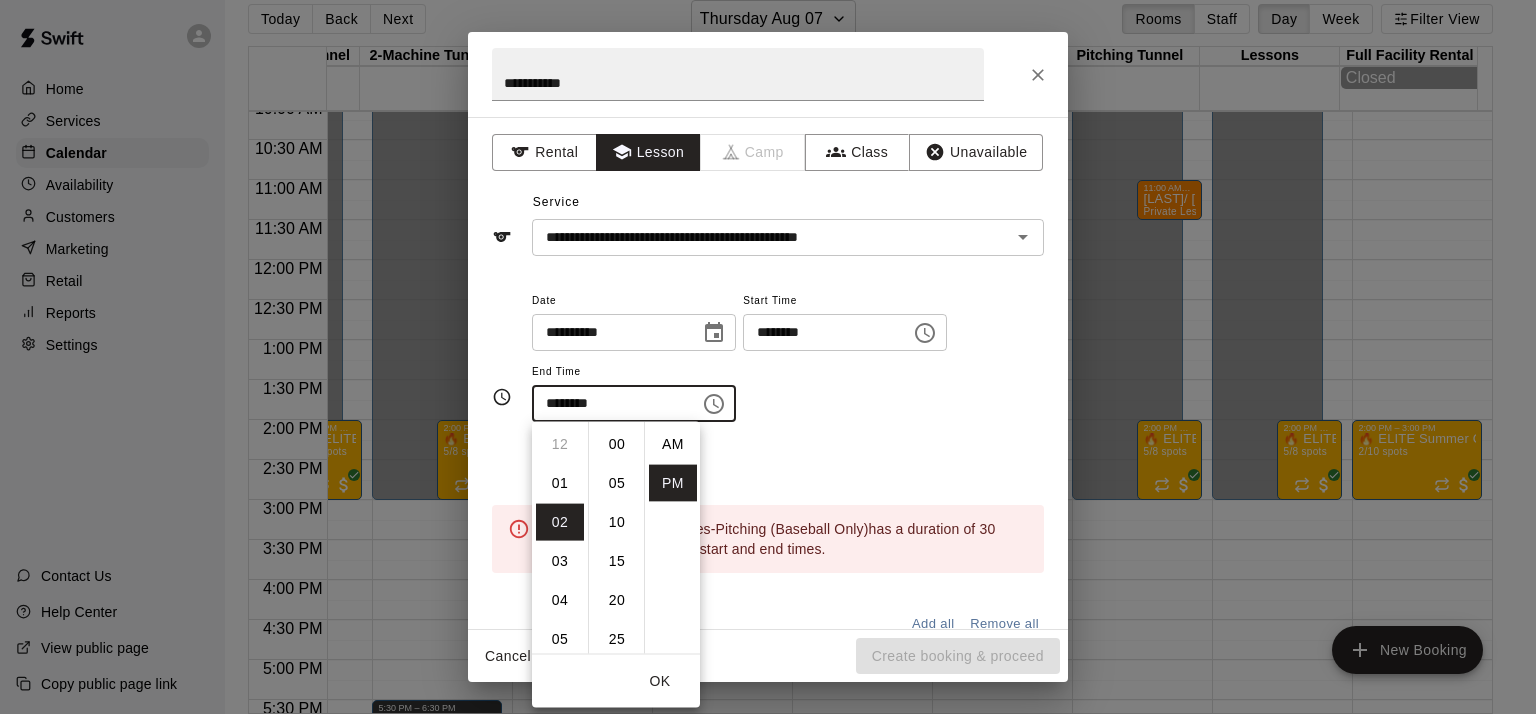 scroll, scrollTop: 78, scrollLeft: 0, axis: vertical 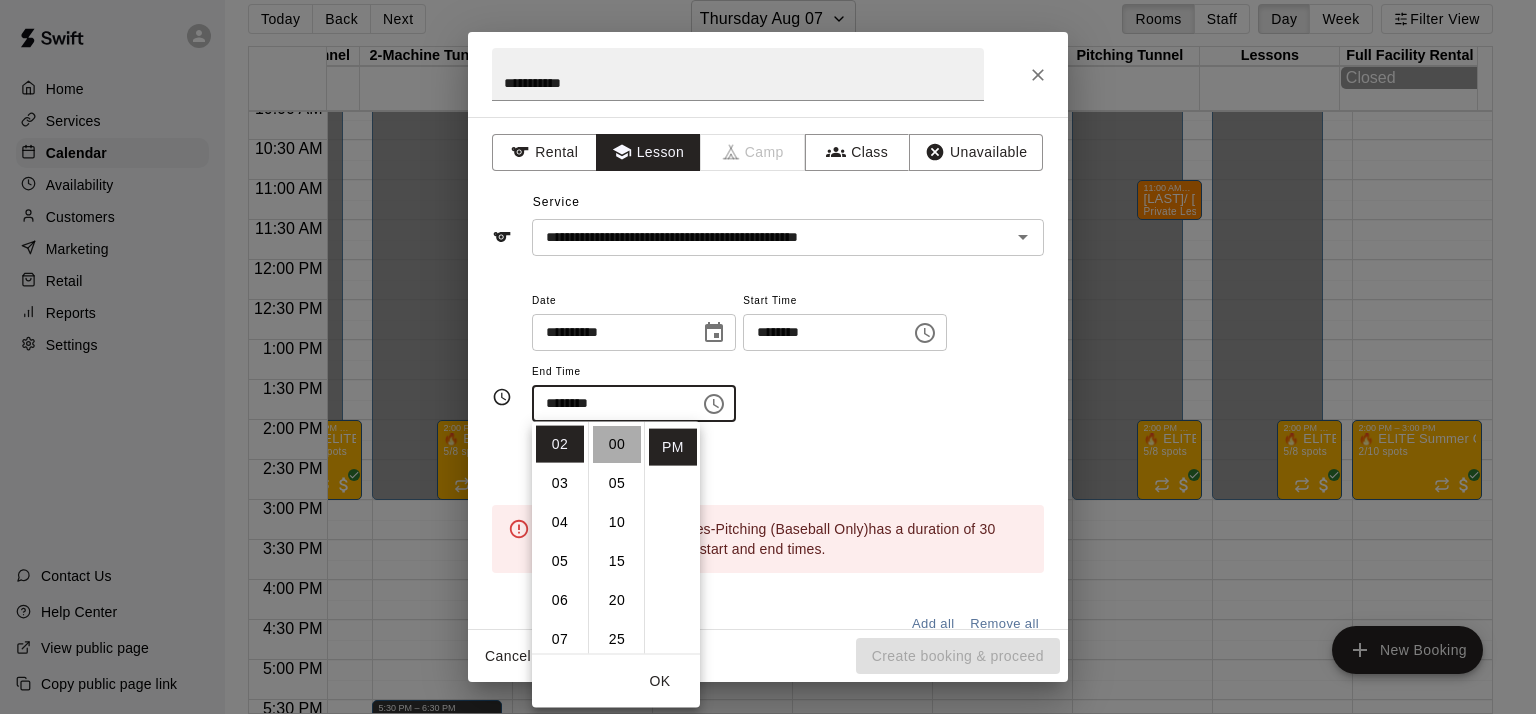 click on "00" at bounding box center [617, 444] 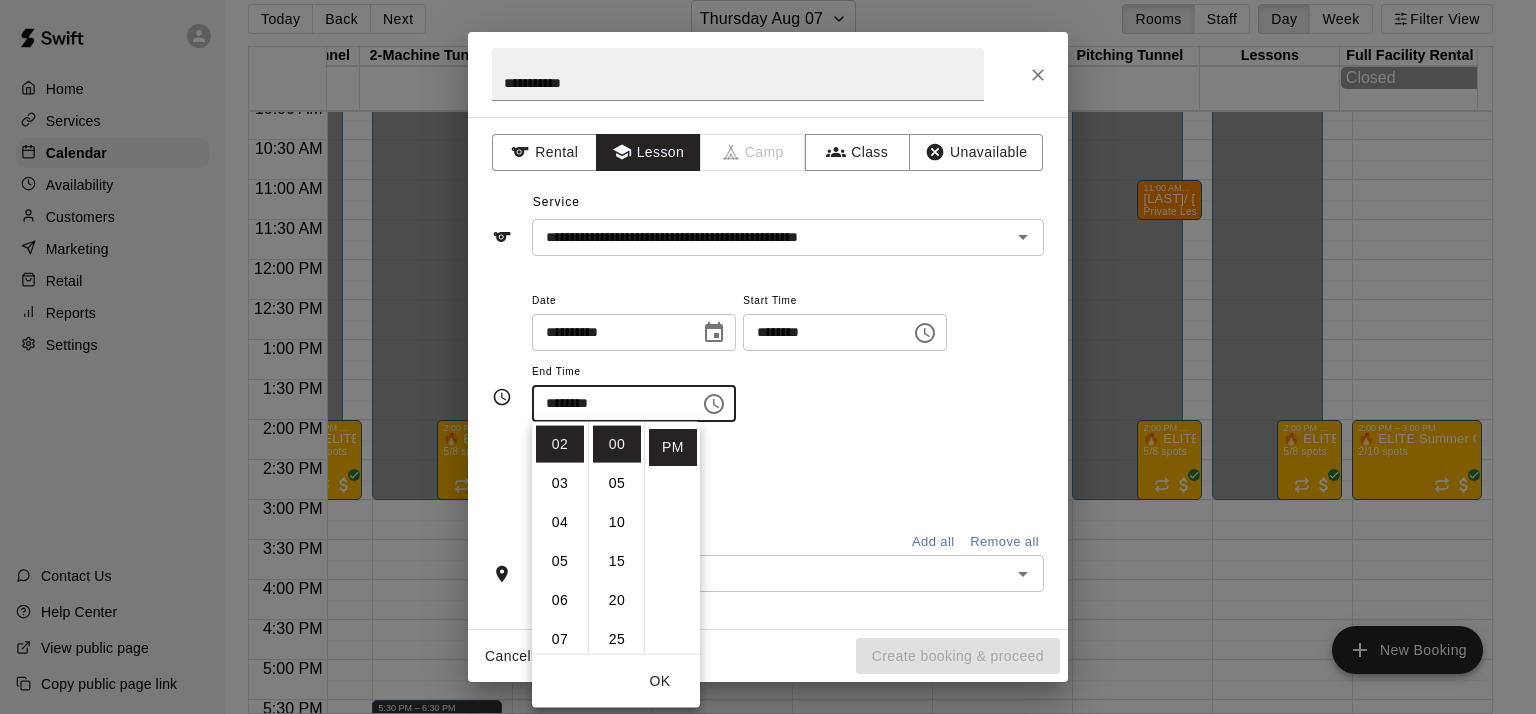click on "Repeats No Yes" at bounding box center (788, 473) 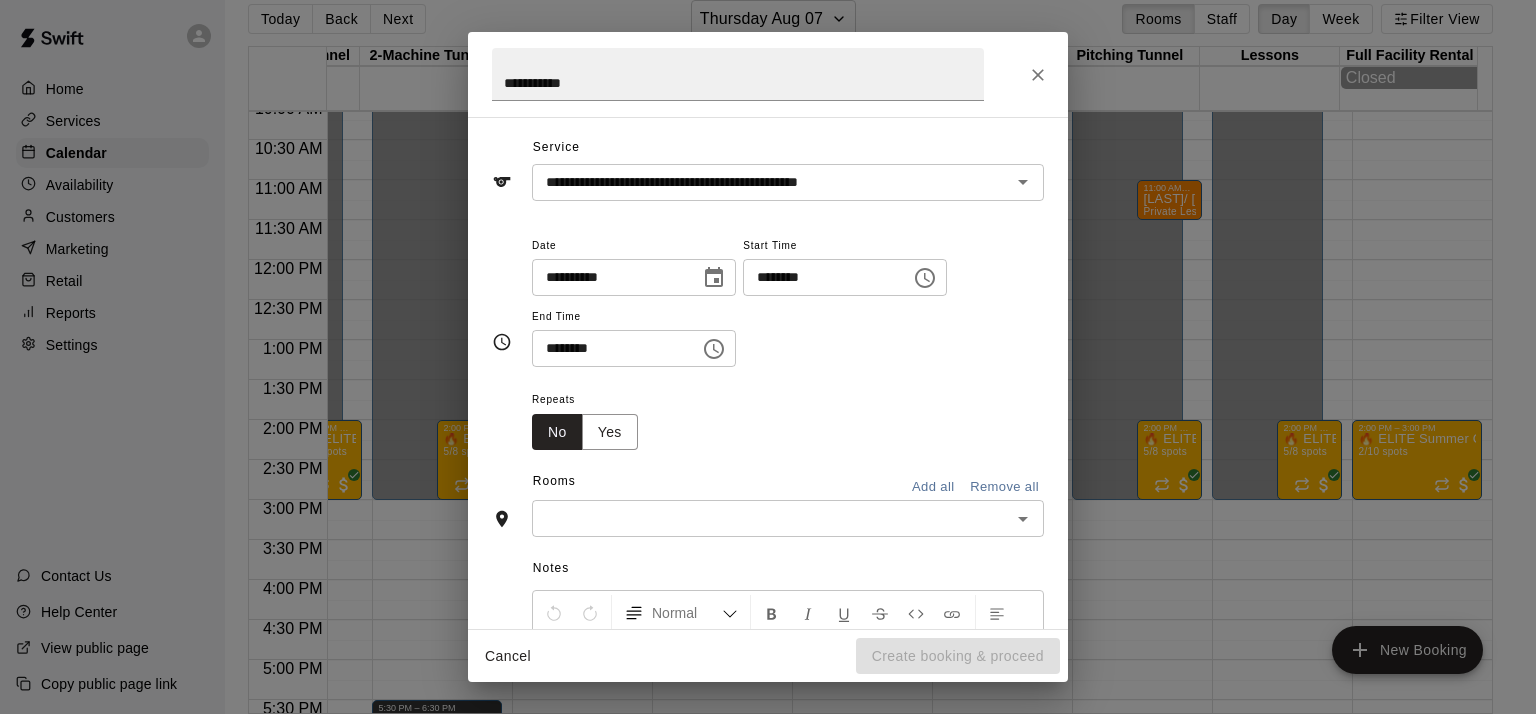 scroll, scrollTop: 56, scrollLeft: 0, axis: vertical 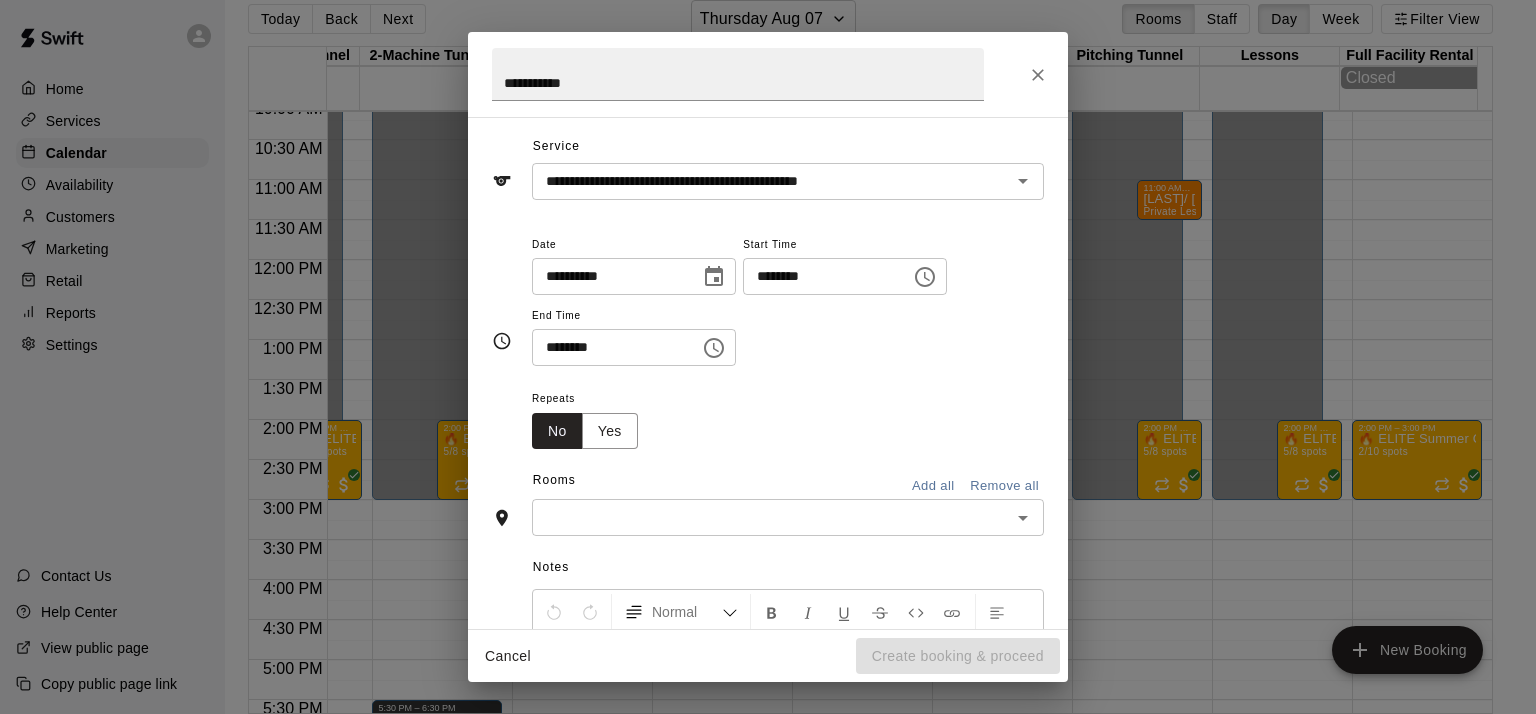click at bounding box center (771, 517) 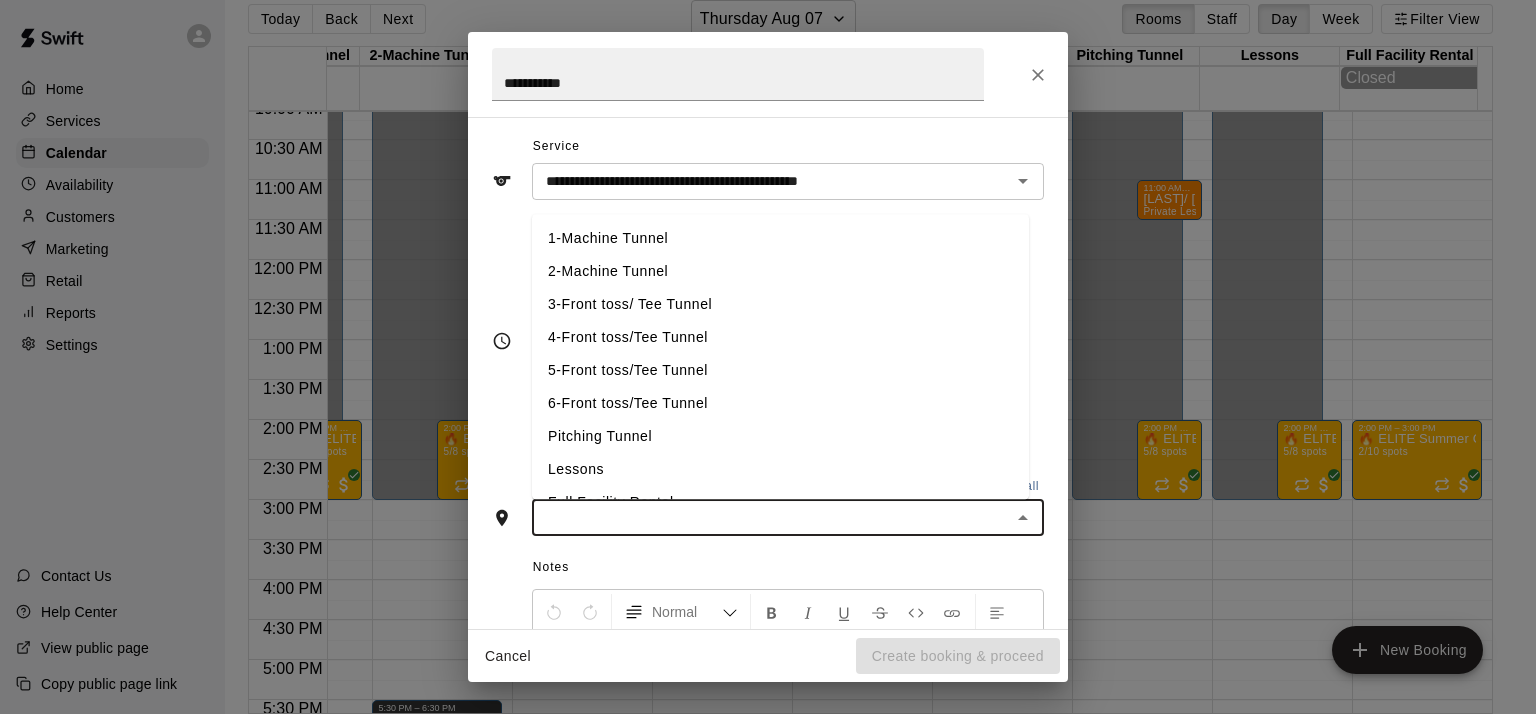 click on "Pitching Tunnel" at bounding box center [780, 436] 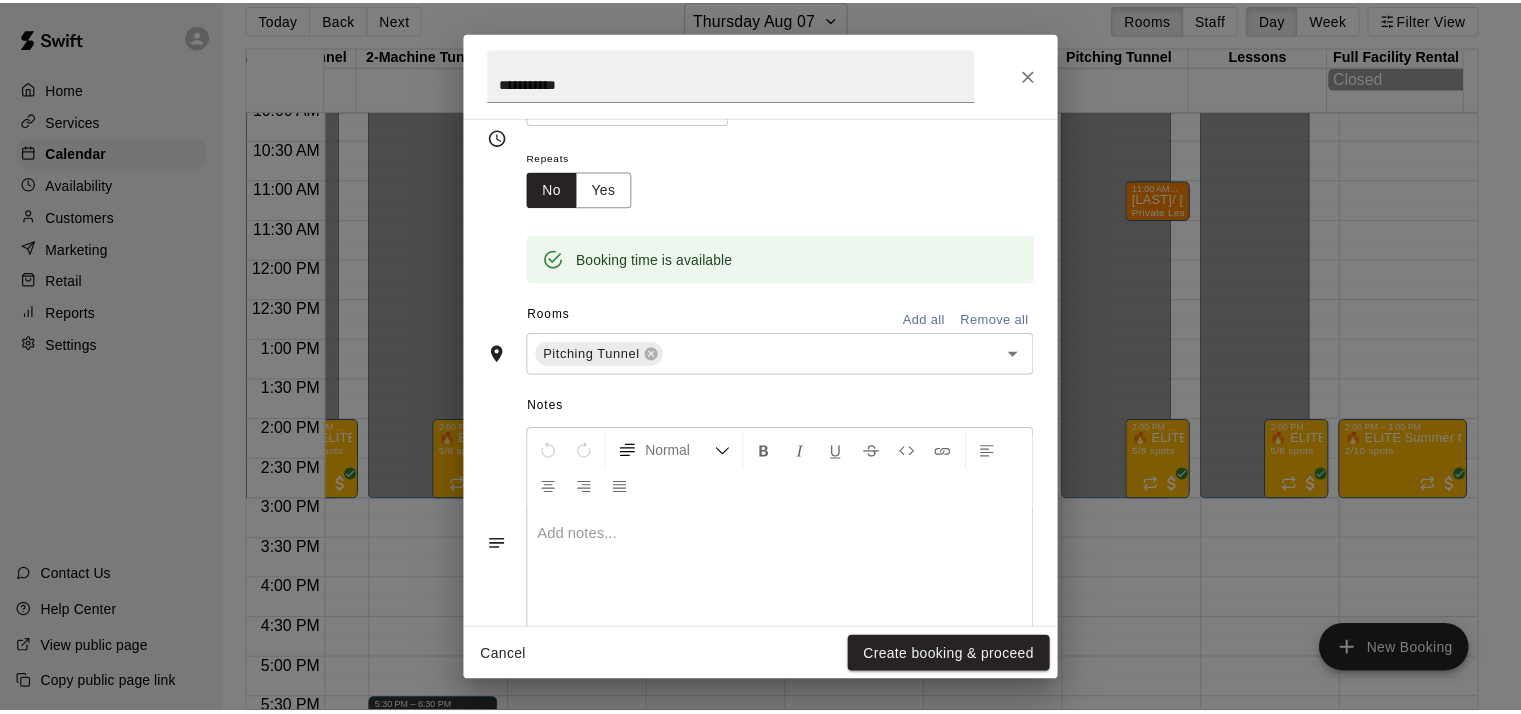 scroll, scrollTop: 300, scrollLeft: 0, axis: vertical 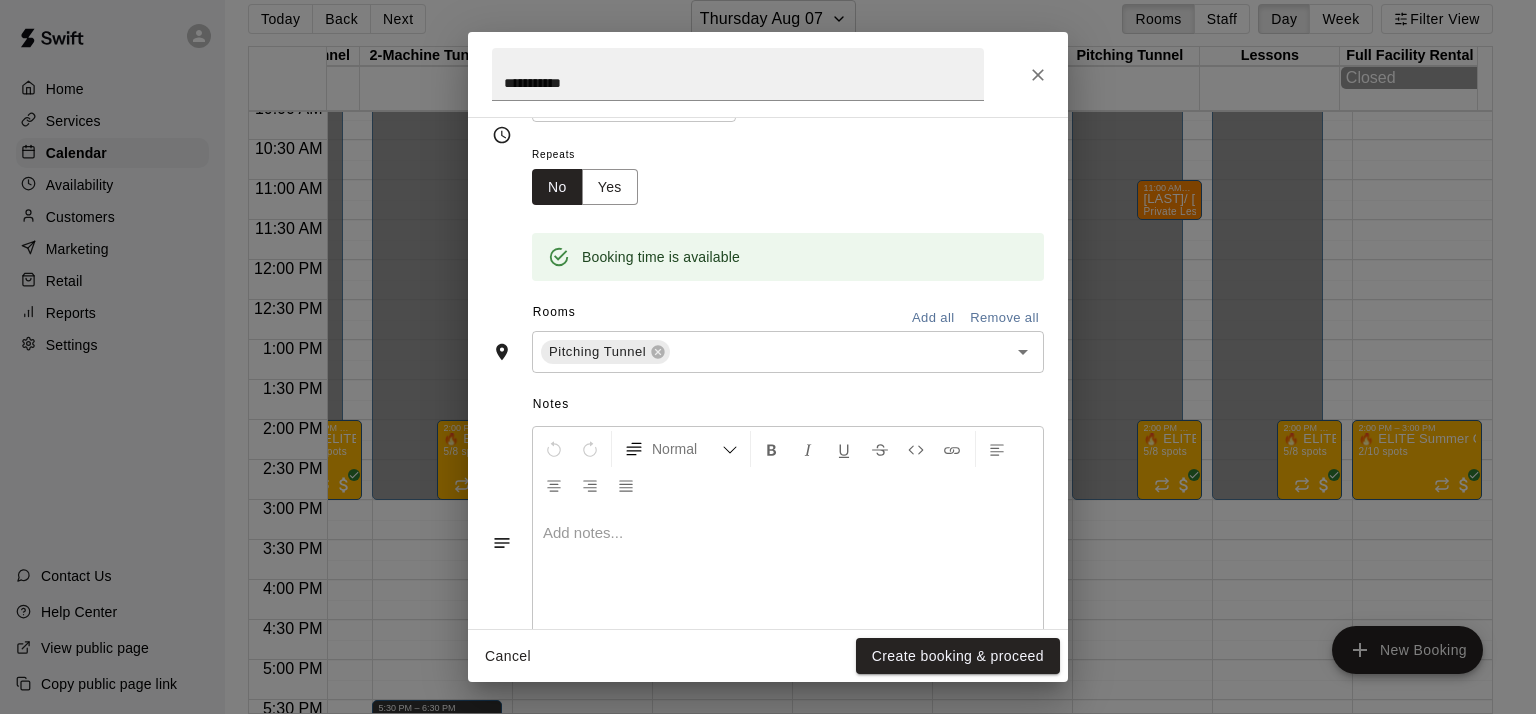 click at bounding box center (788, 533) 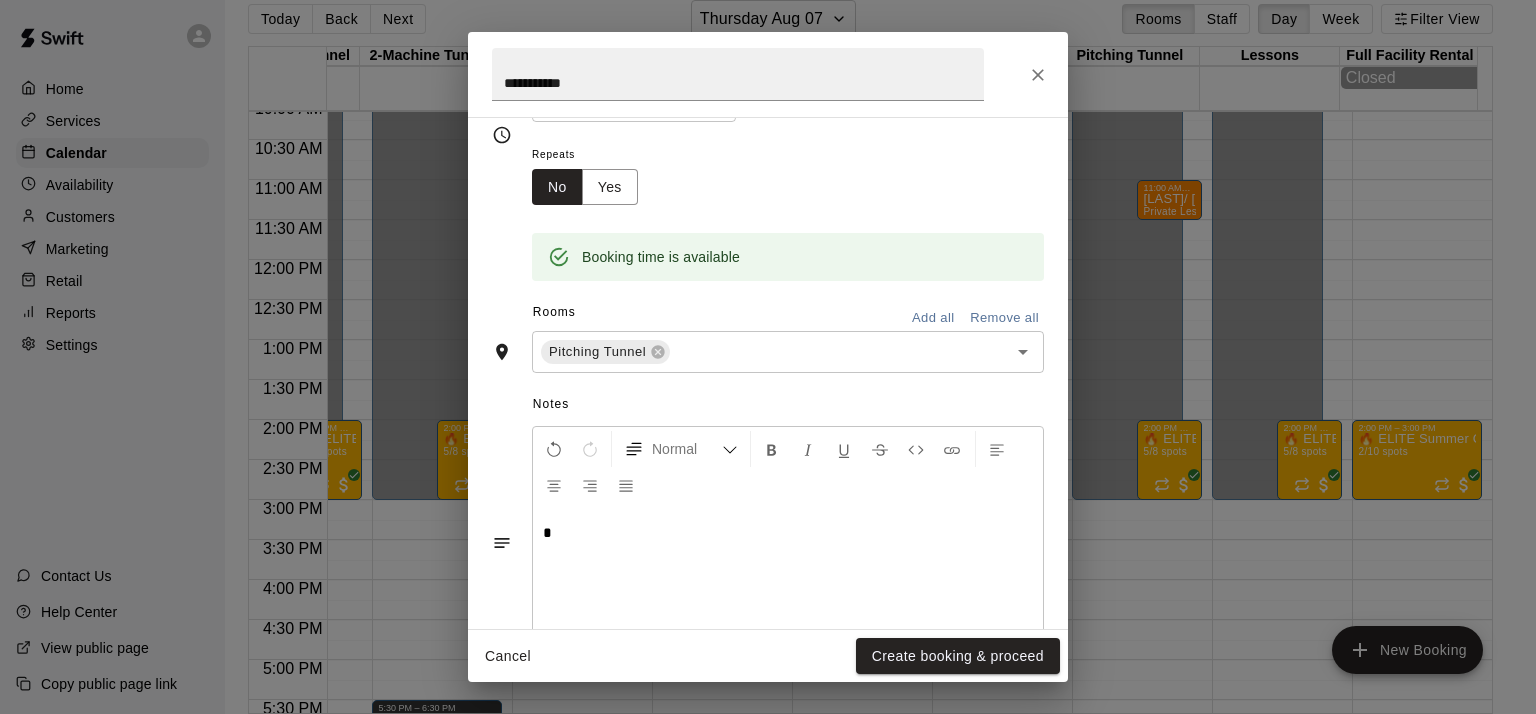 type 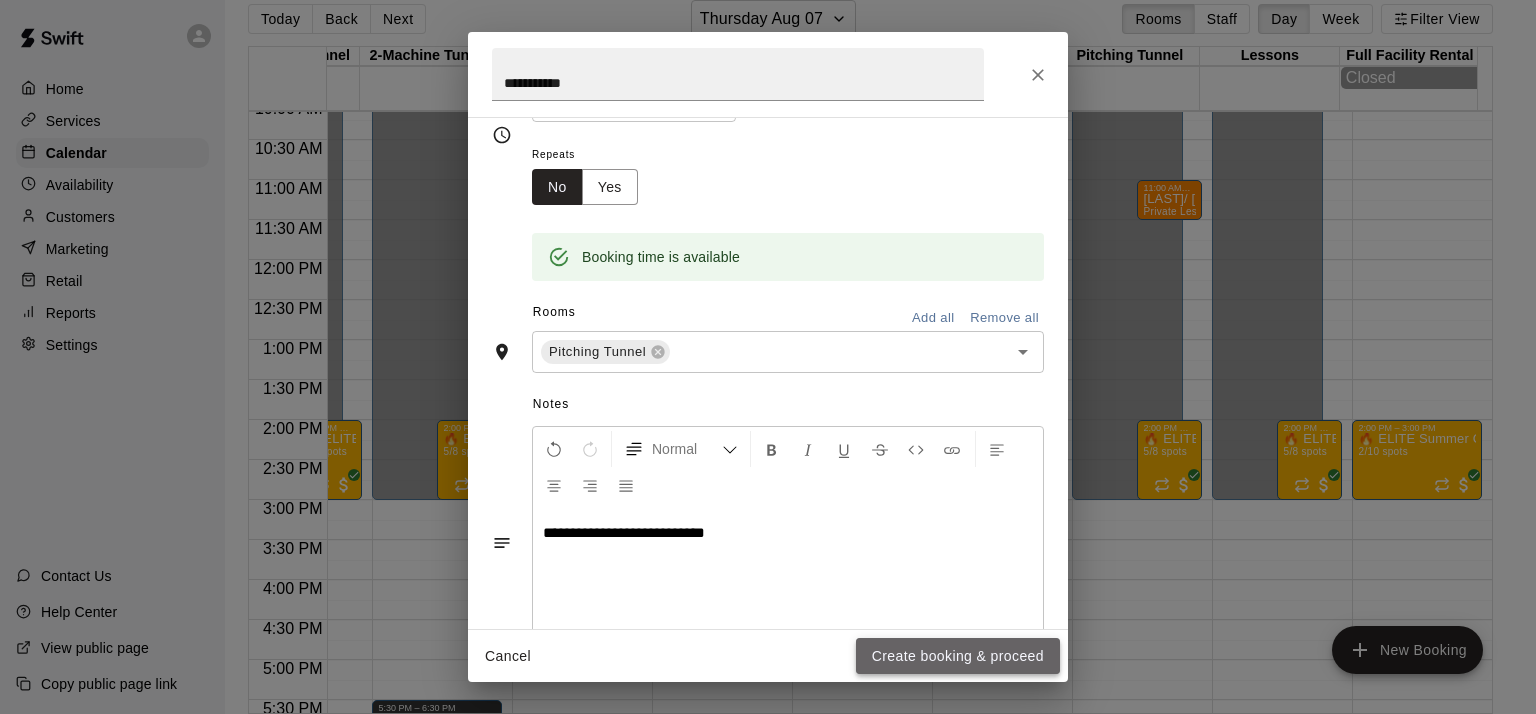 click on "Create booking & proceed" at bounding box center [958, 656] 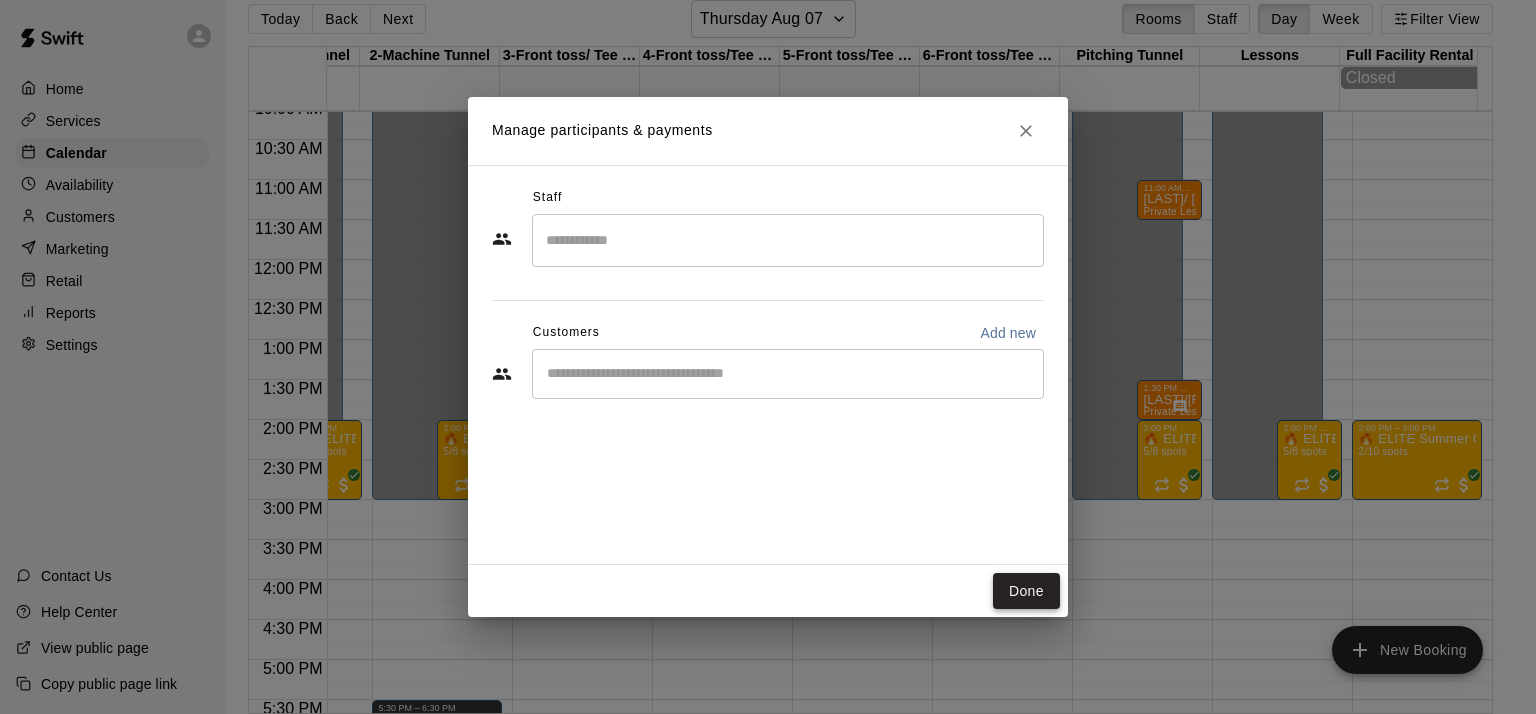 click on "Done" at bounding box center (1026, 591) 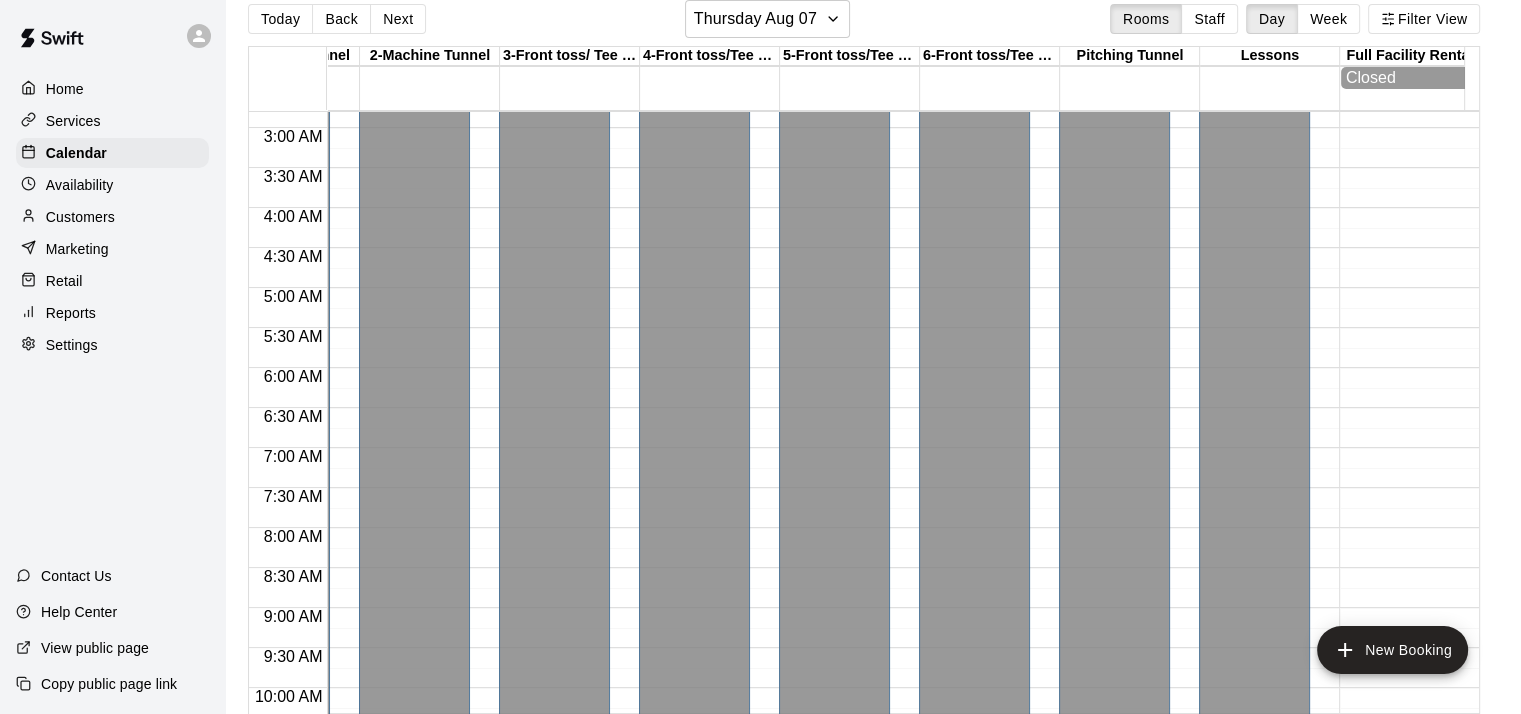 scroll, scrollTop: 4, scrollLeft: 108, axis: both 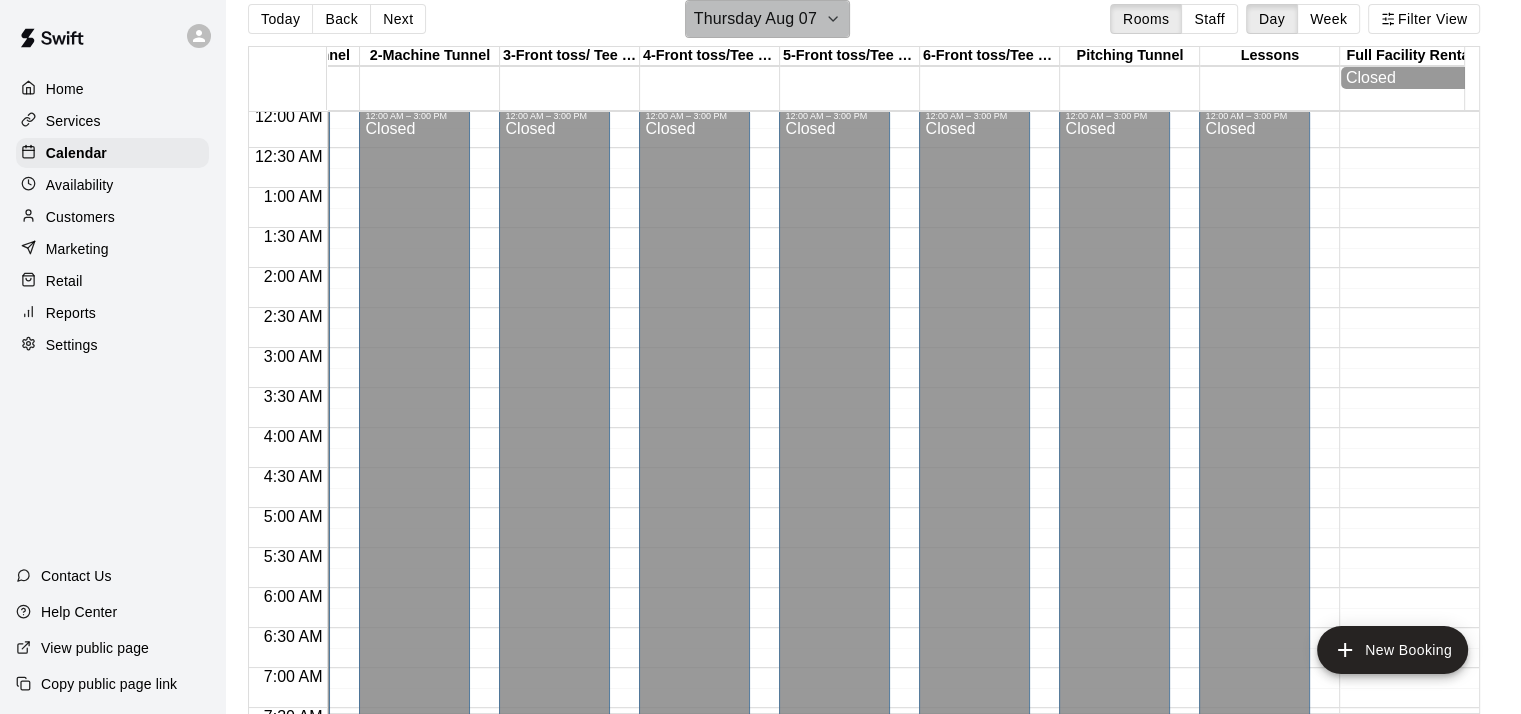 click on "Thursday Aug 07" at bounding box center (755, 19) 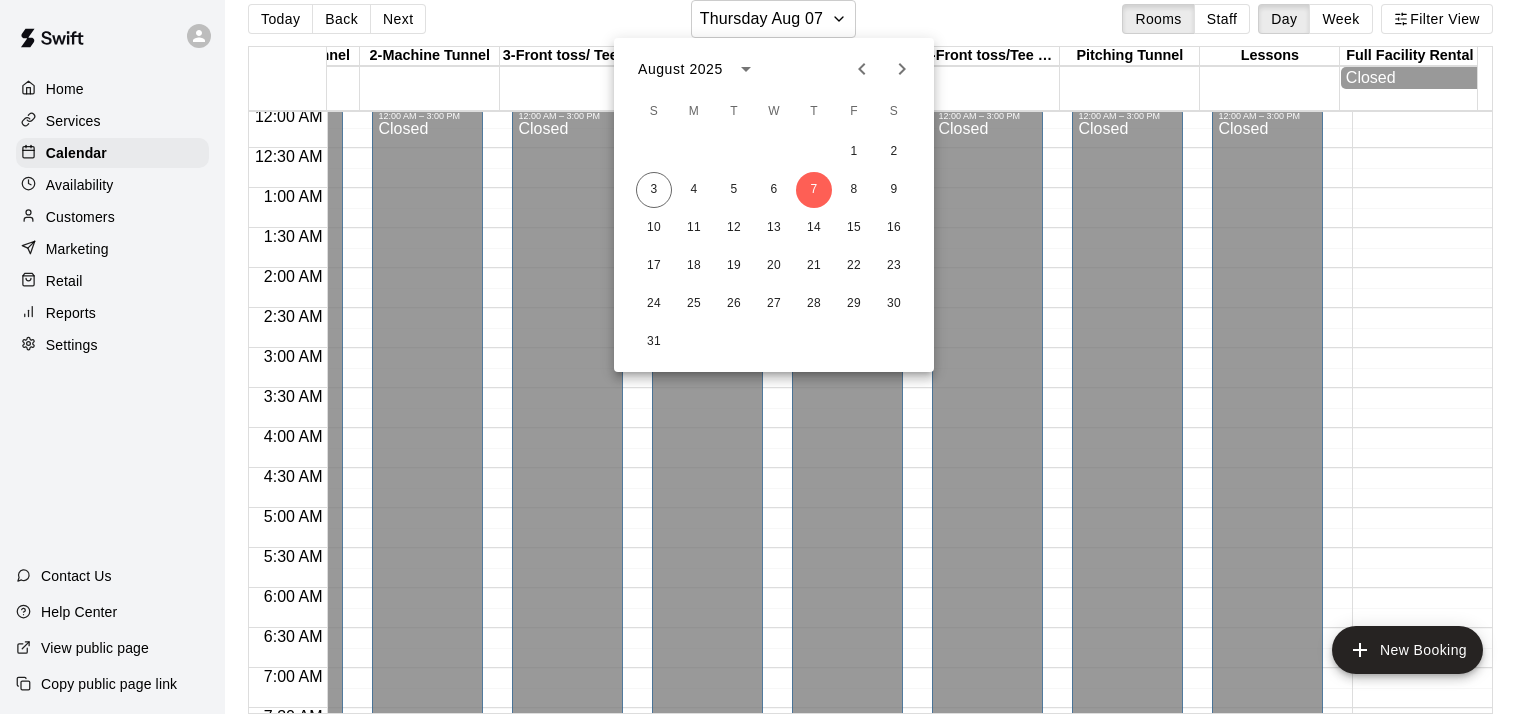 click 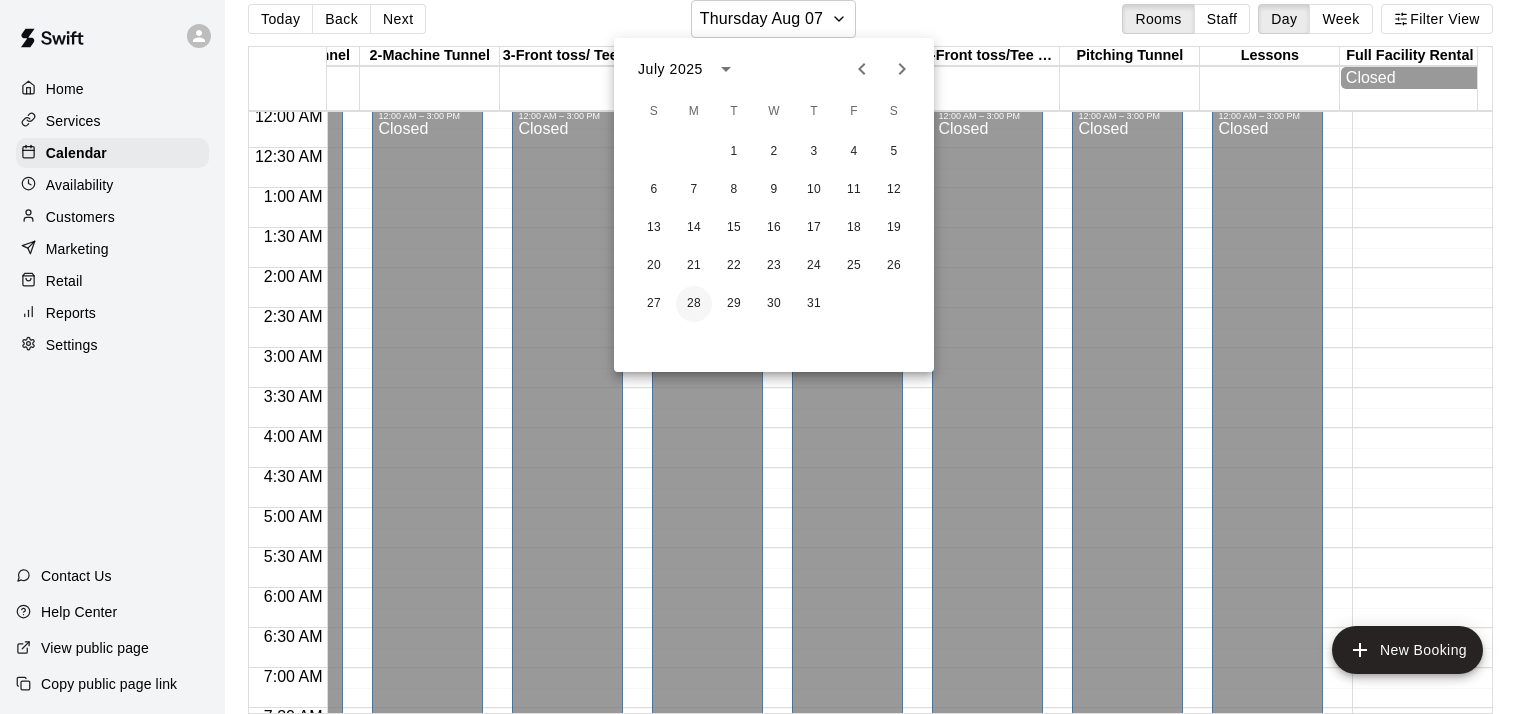 click on "28" at bounding box center [694, 304] 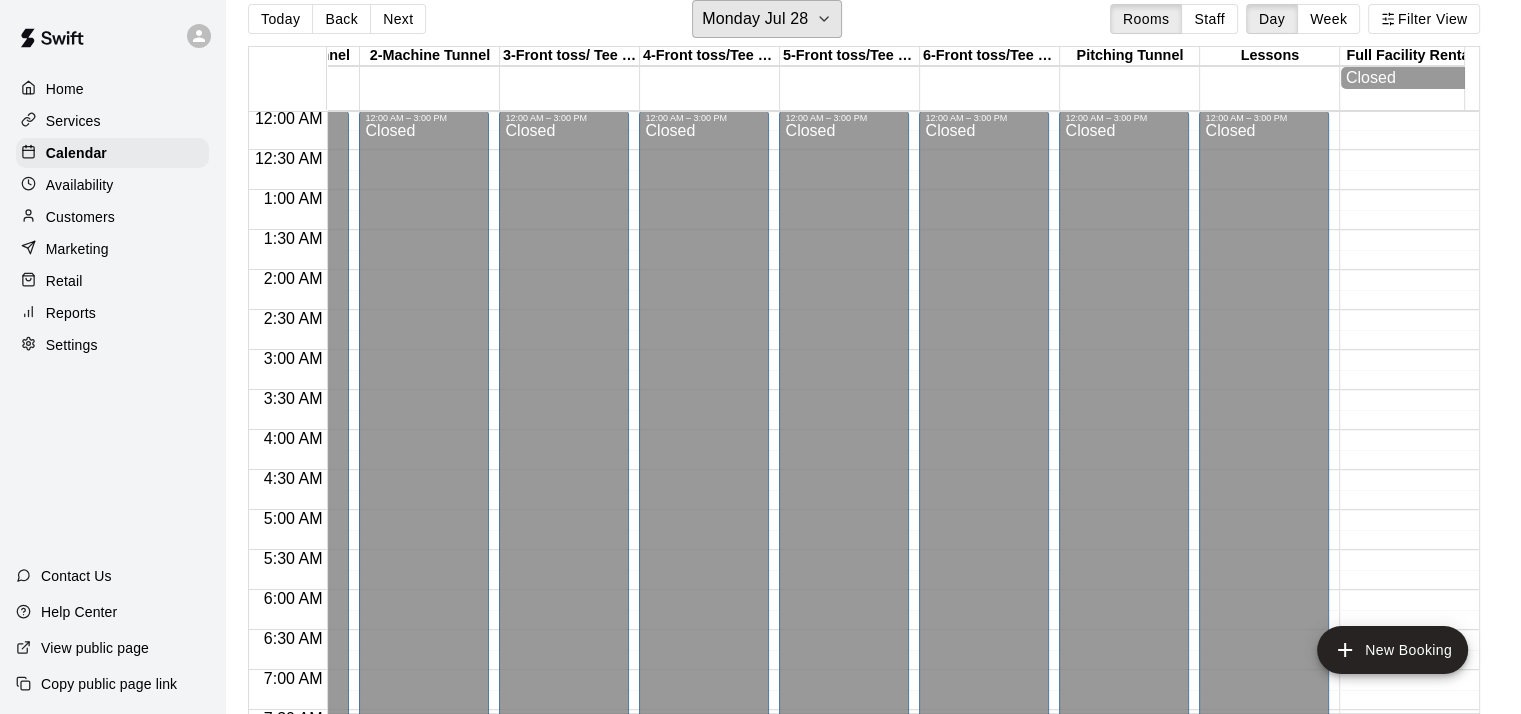 scroll, scrollTop: 0, scrollLeft: 108, axis: horizontal 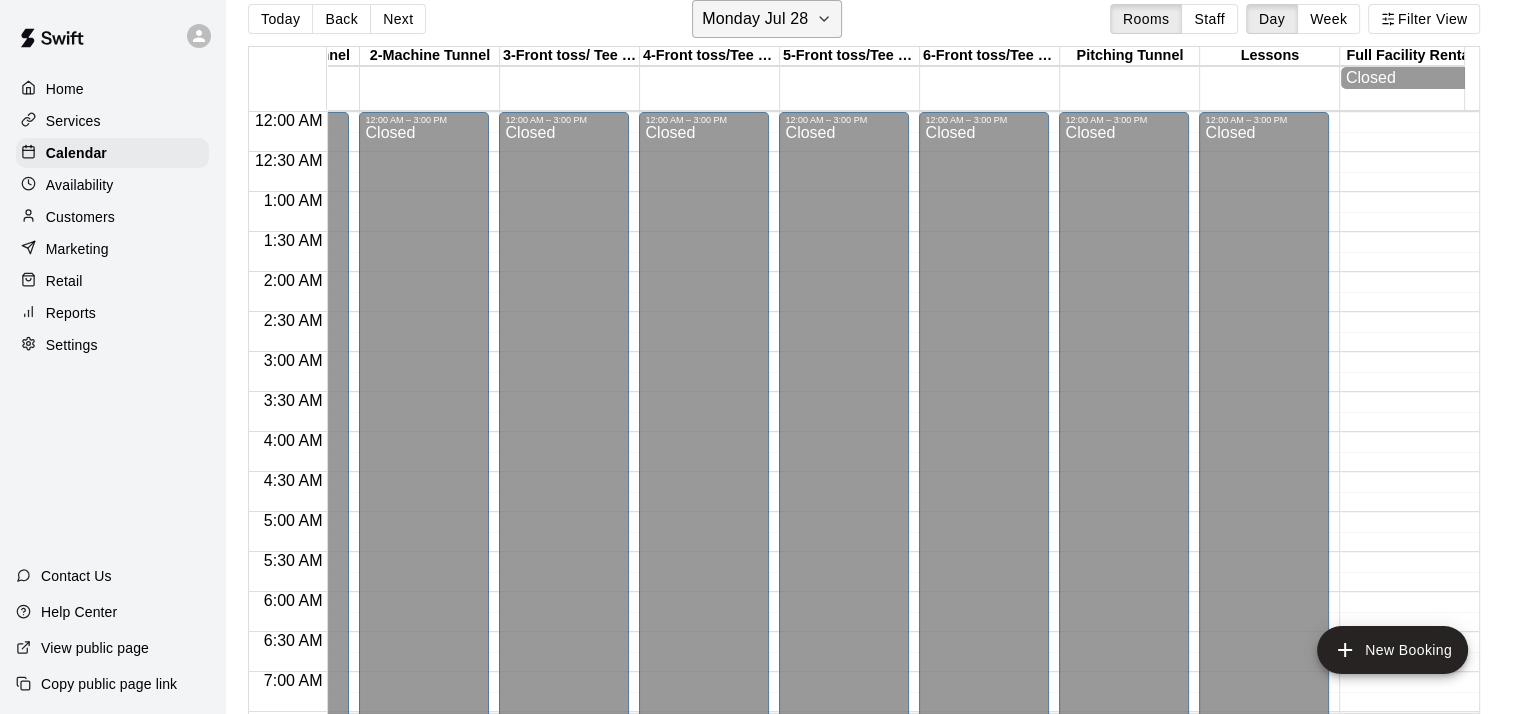 click on "Monday Jul 28" at bounding box center [755, 19] 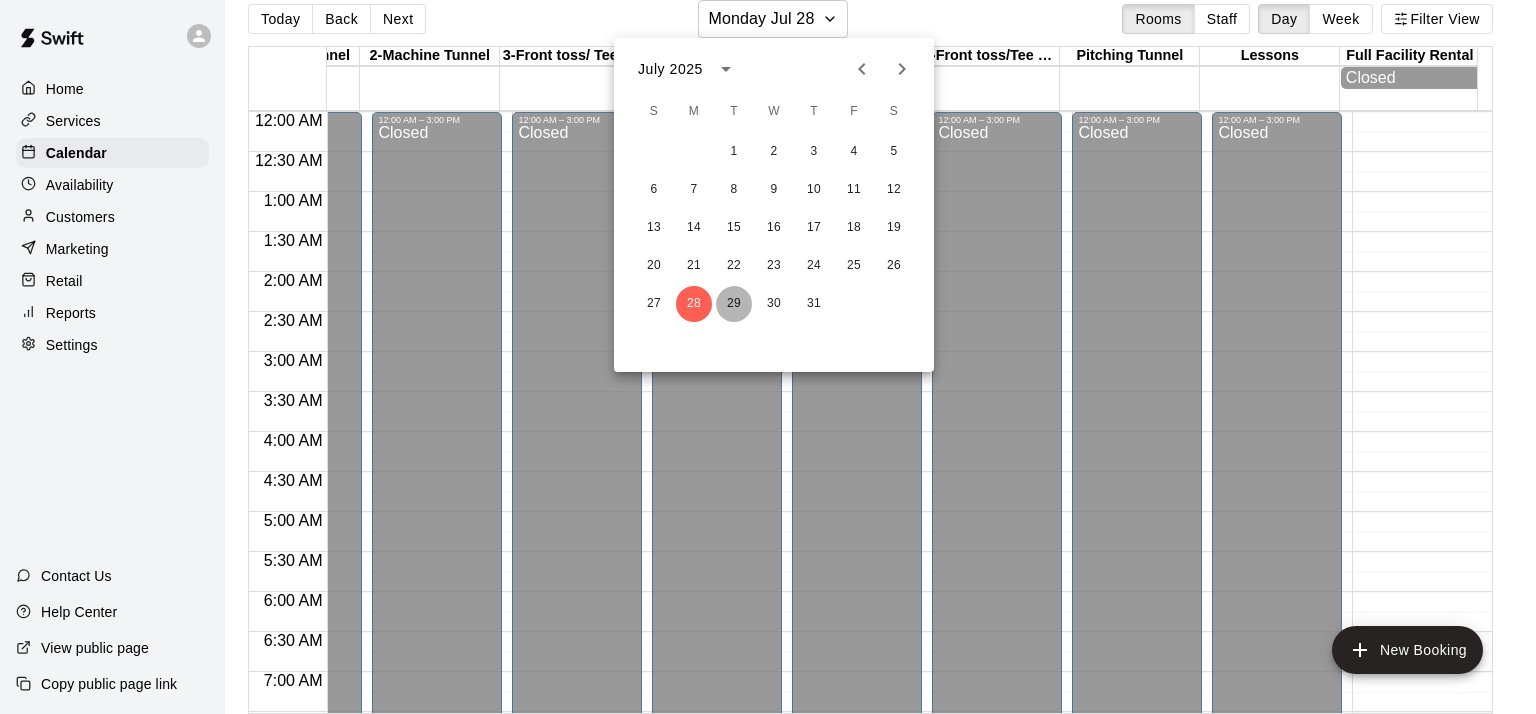 click on "29" at bounding box center [734, 304] 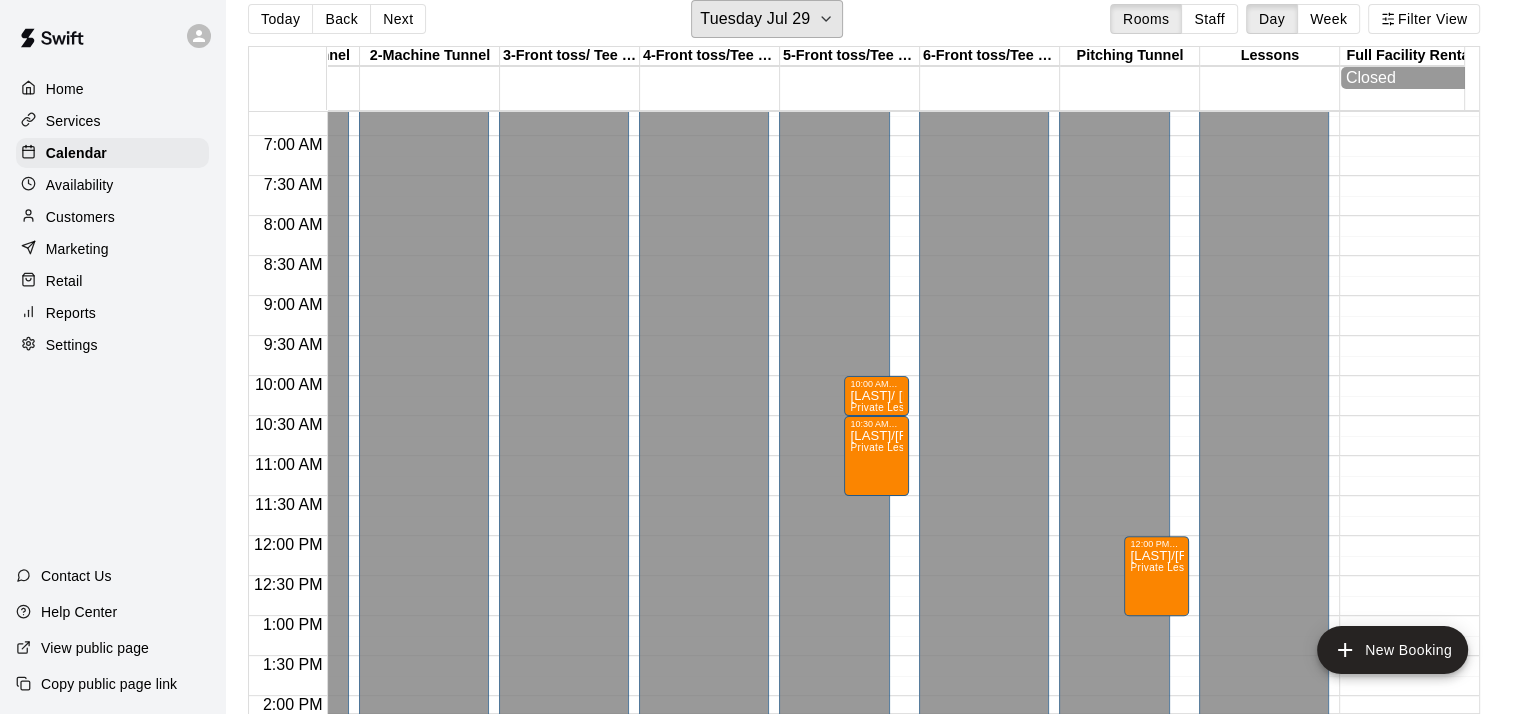 scroll, scrollTop: 724, scrollLeft: 108, axis: both 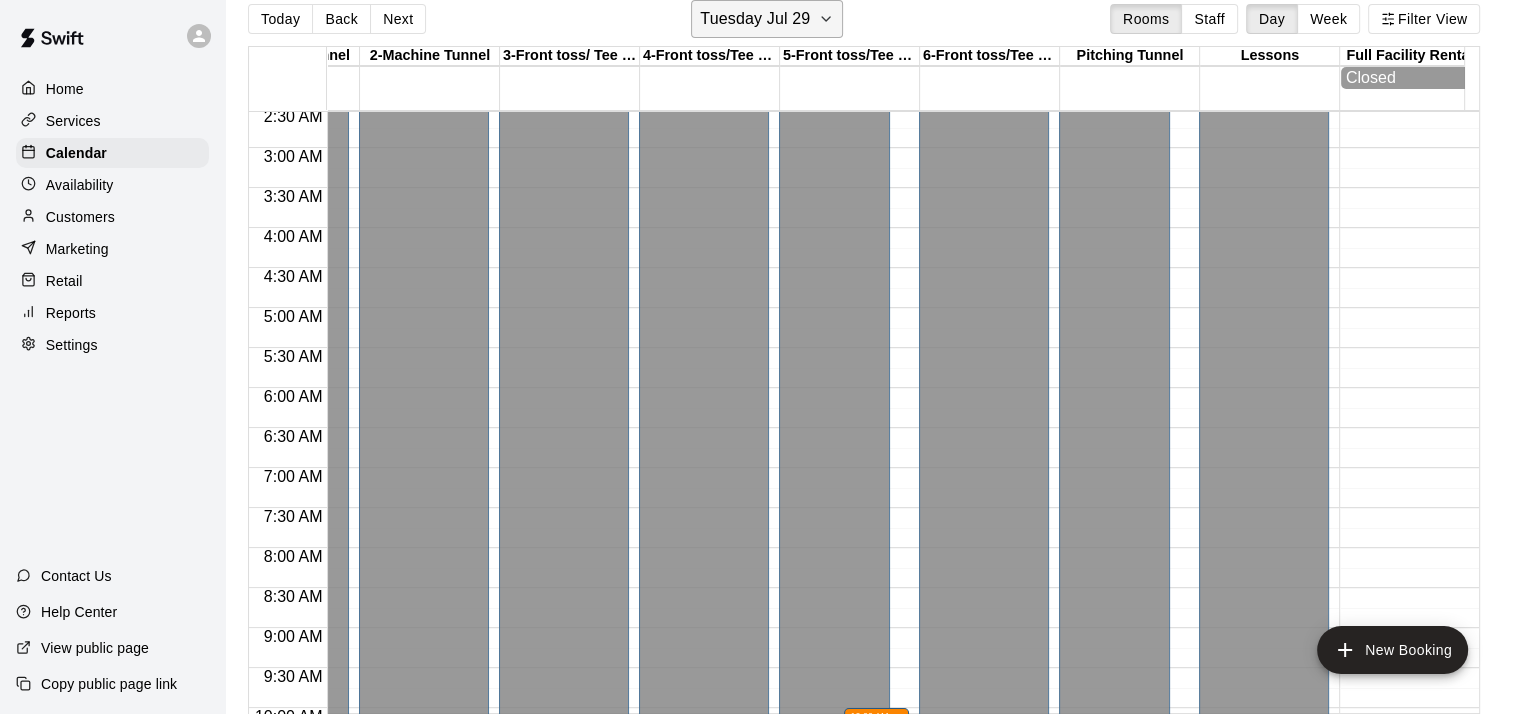 click on "Tuesday Jul 29" at bounding box center (755, 19) 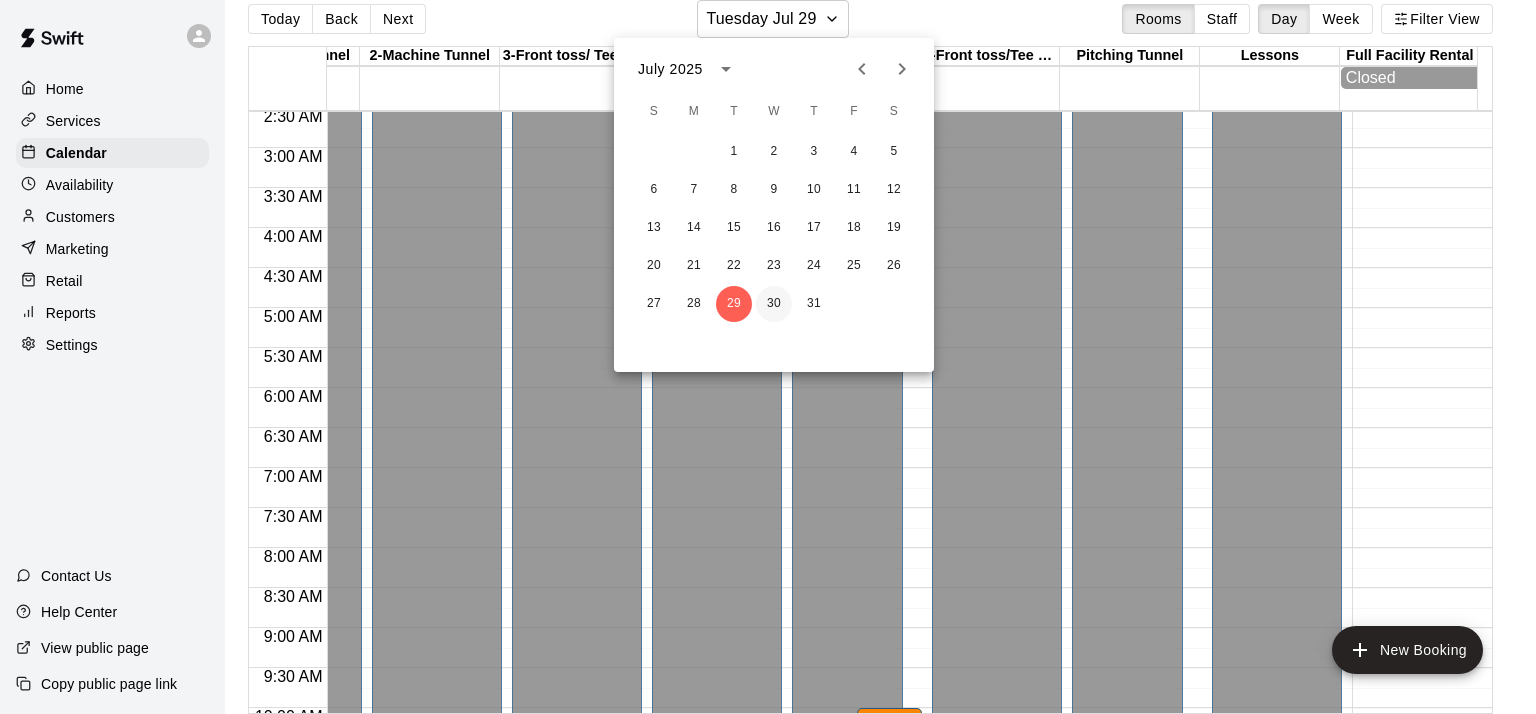 click on "30" at bounding box center [774, 304] 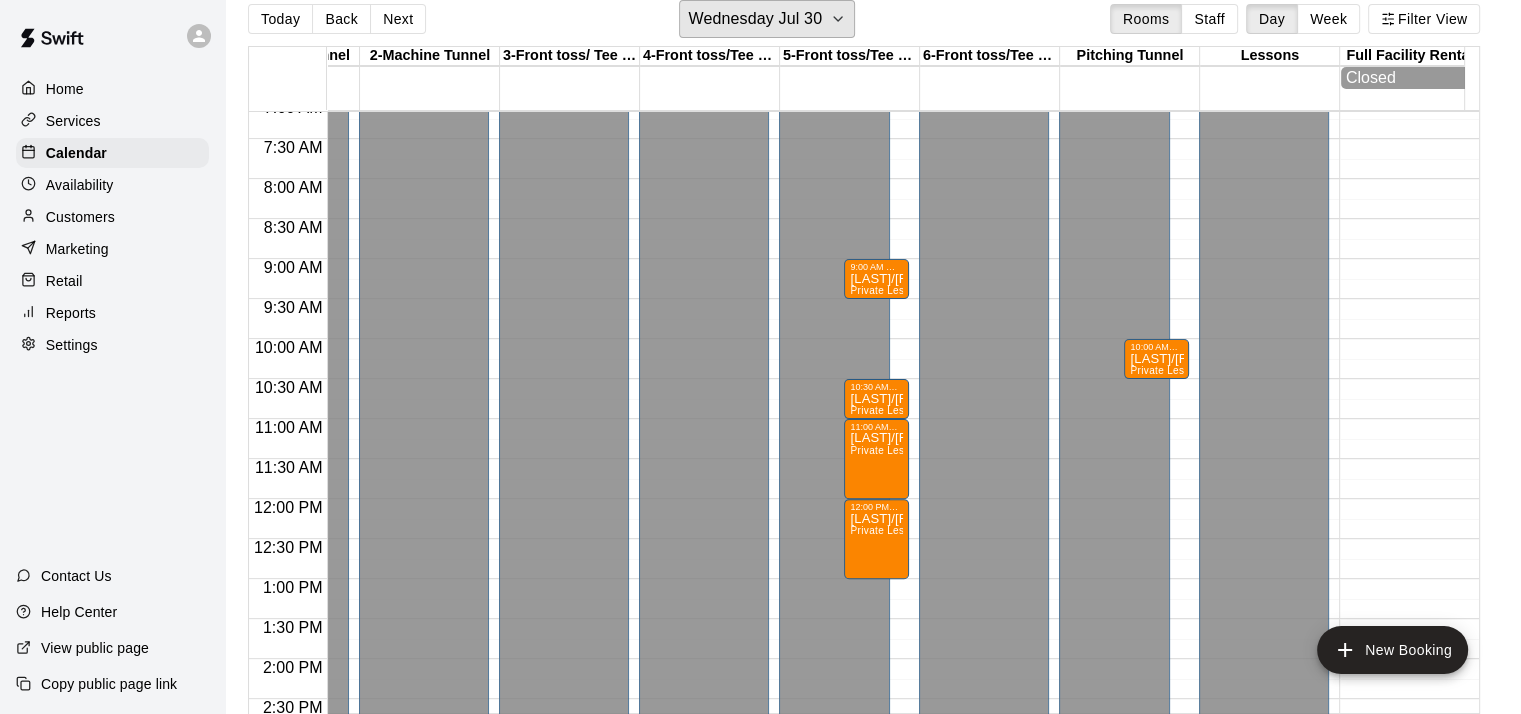 scroll, scrollTop: 576, scrollLeft: 108, axis: both 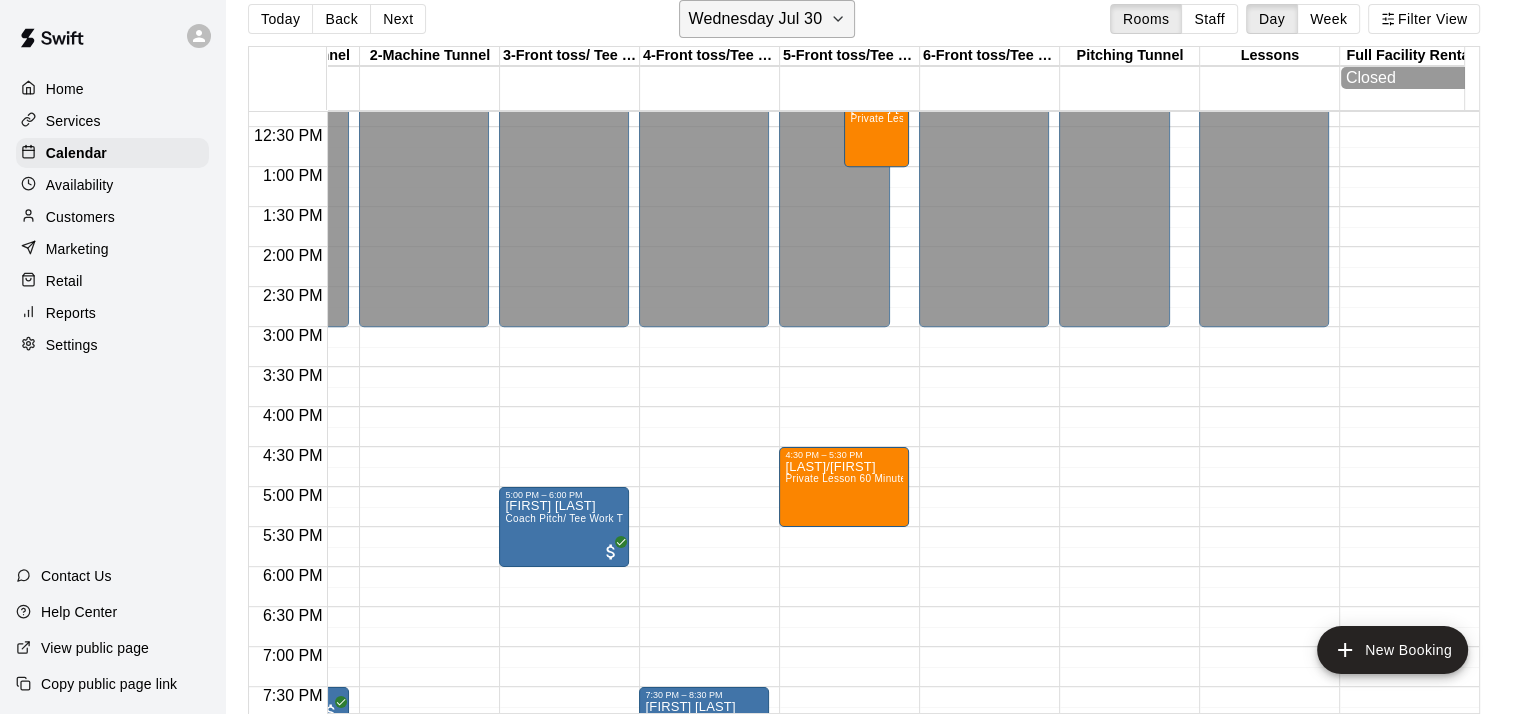 click on "Wednesday Jul 30" at bounding box center [755, 19] 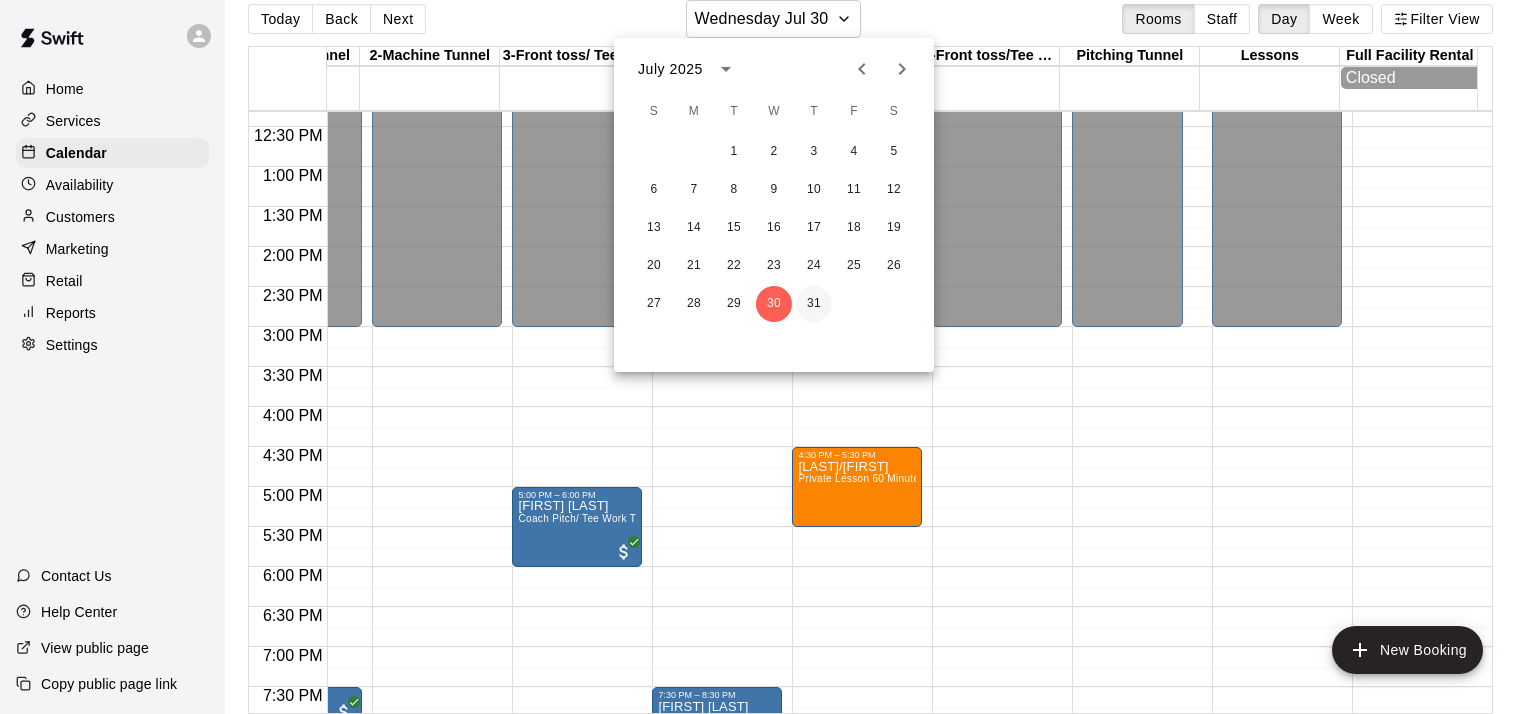 click on "31" at bounding box center (814, 304) 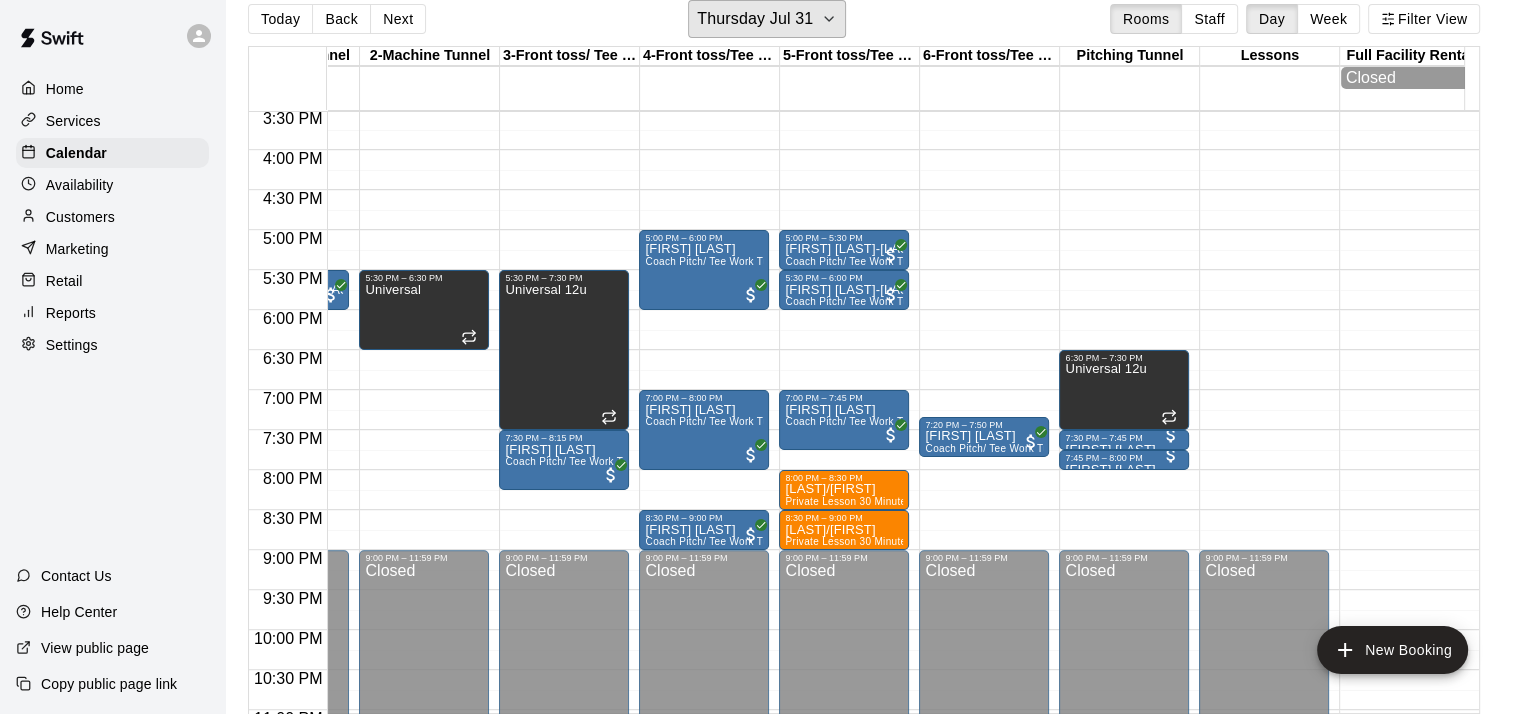 scroll, scrollTop: 1245, scrollLeft: 108, axis: both 